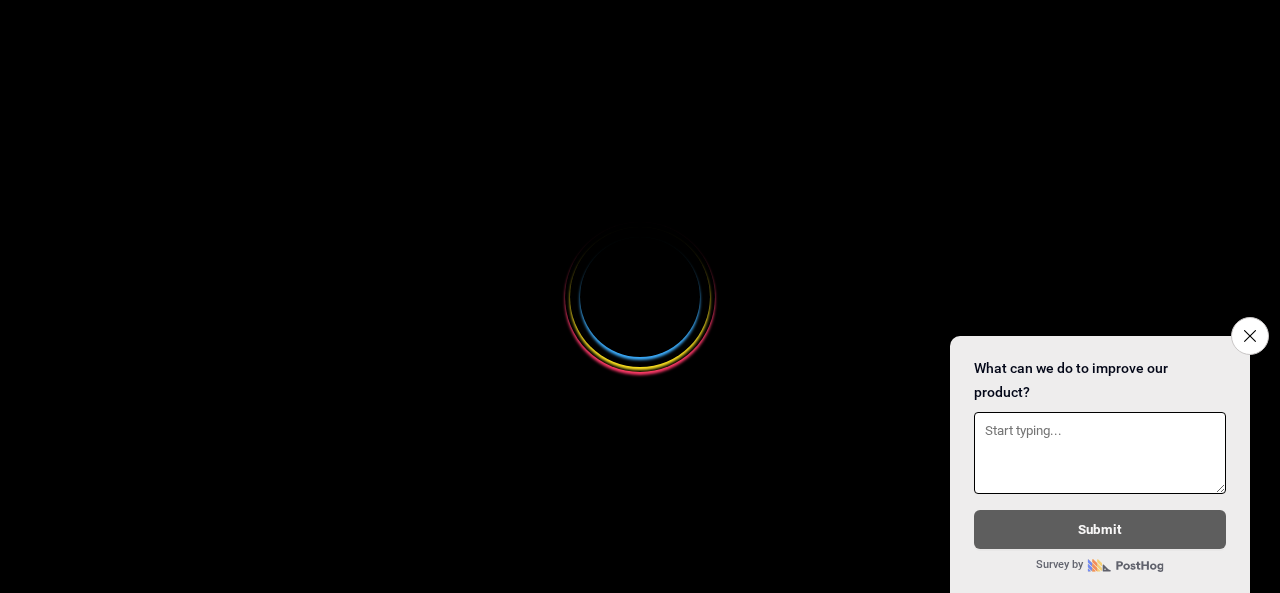 scroll, scrollTop: 0, scrollLeft: 0, axis: both 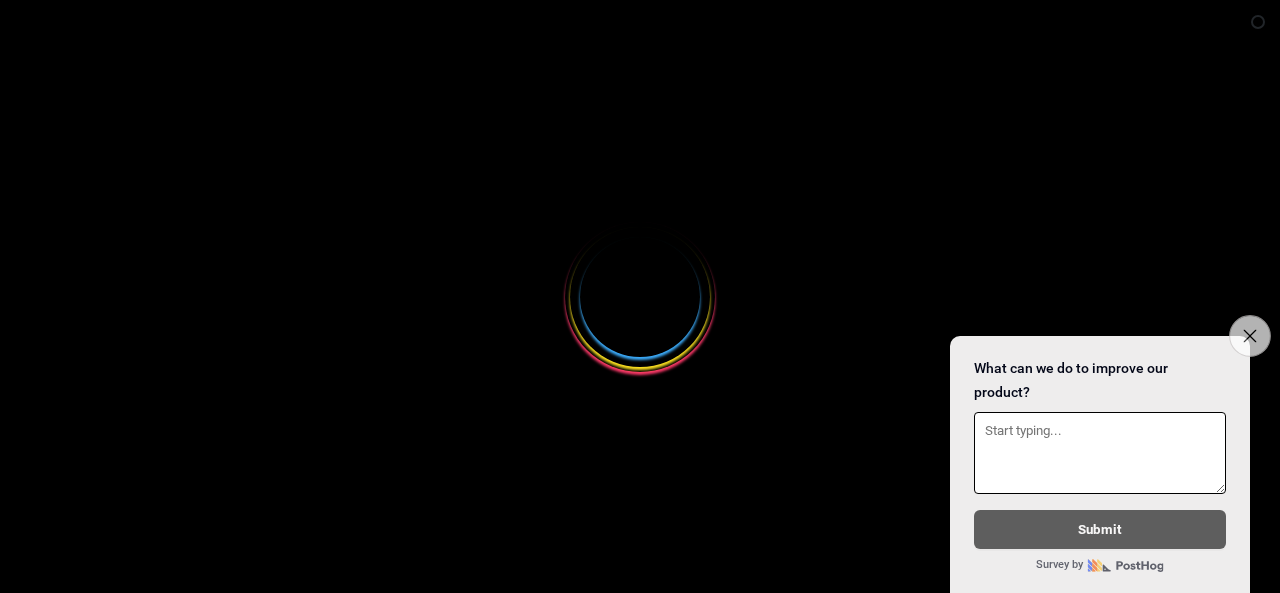 select 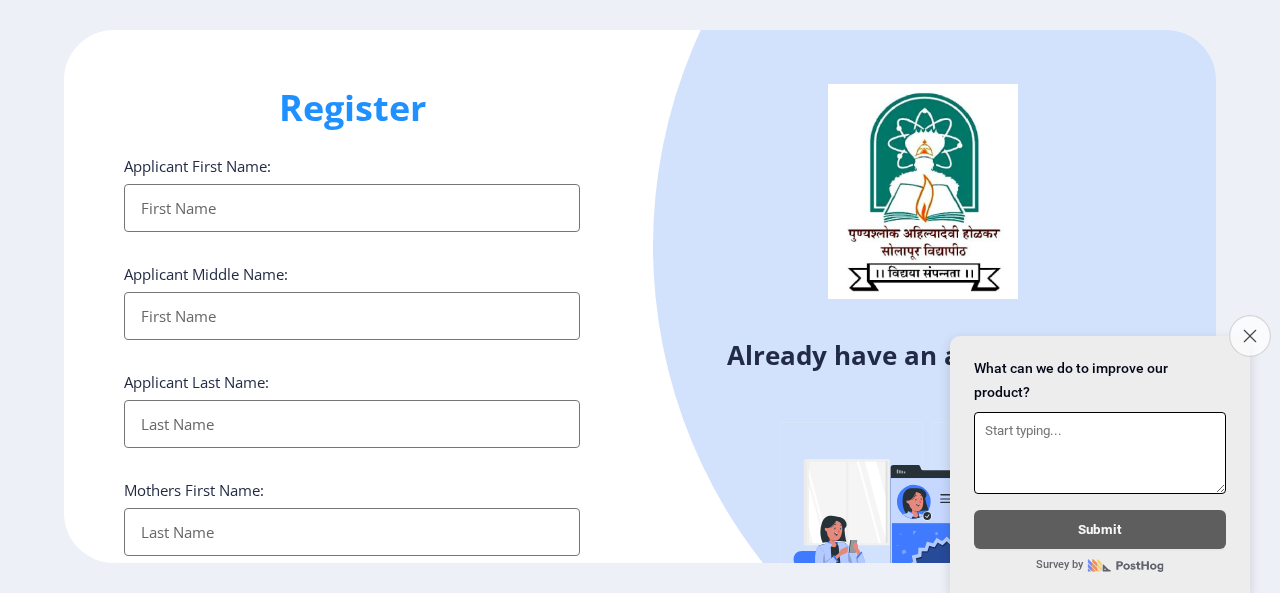 click on "Close survey" at bounding box center (1250, 336) 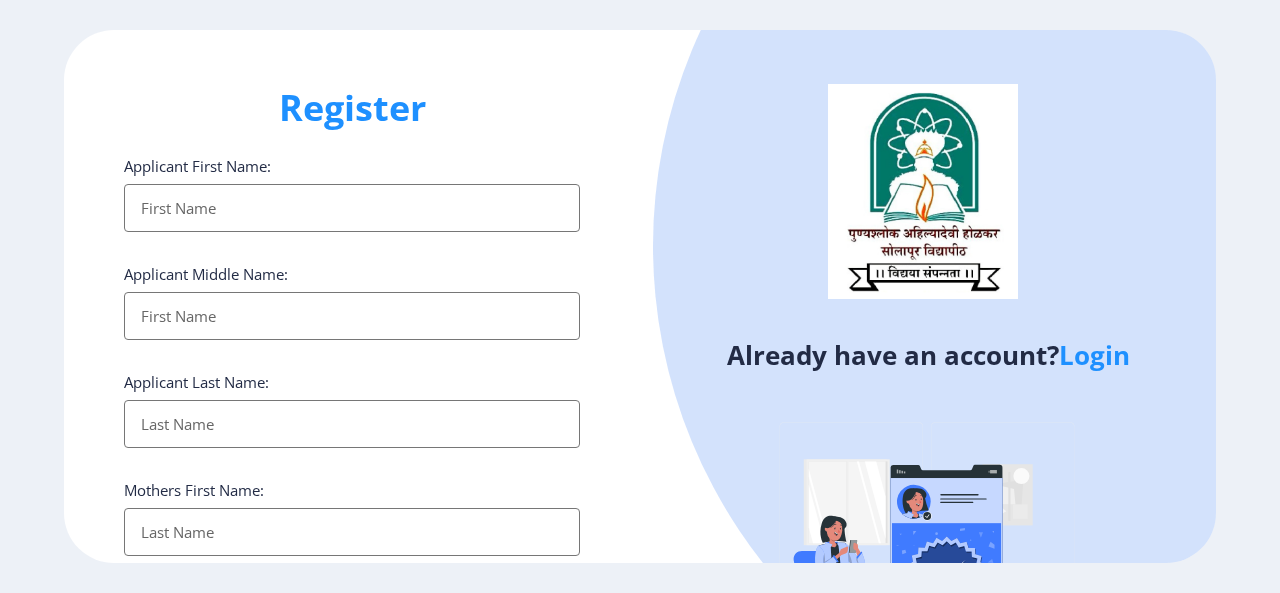 click on "Applicant First Name:" at bounding box center (352, 208) 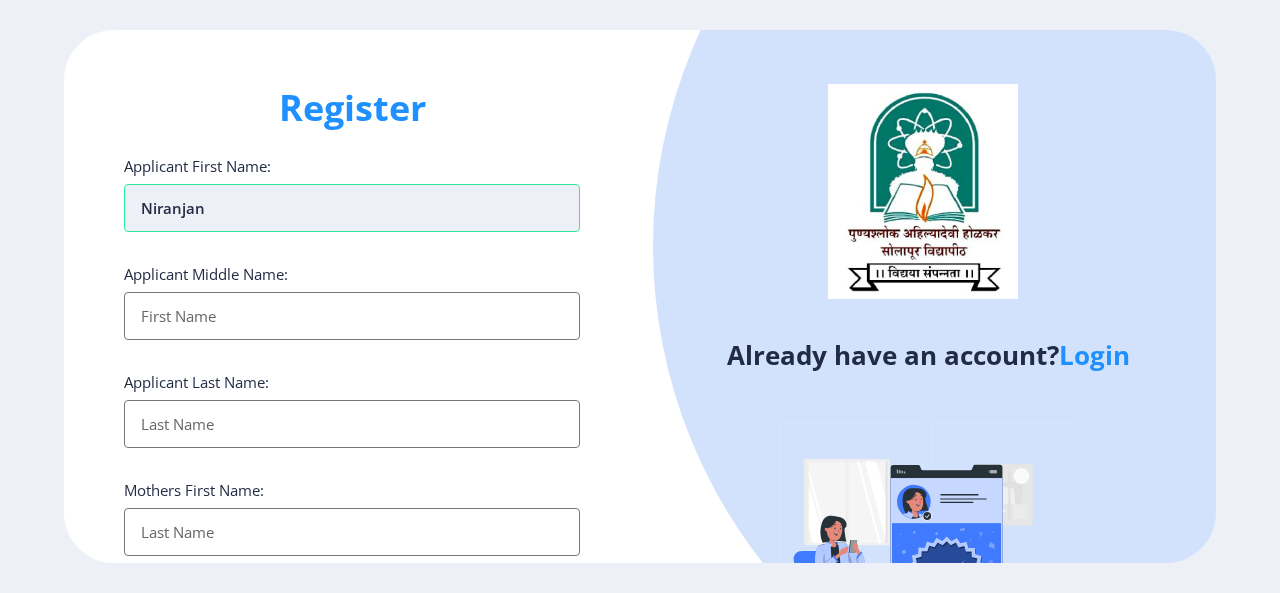 type on "Niranjan" 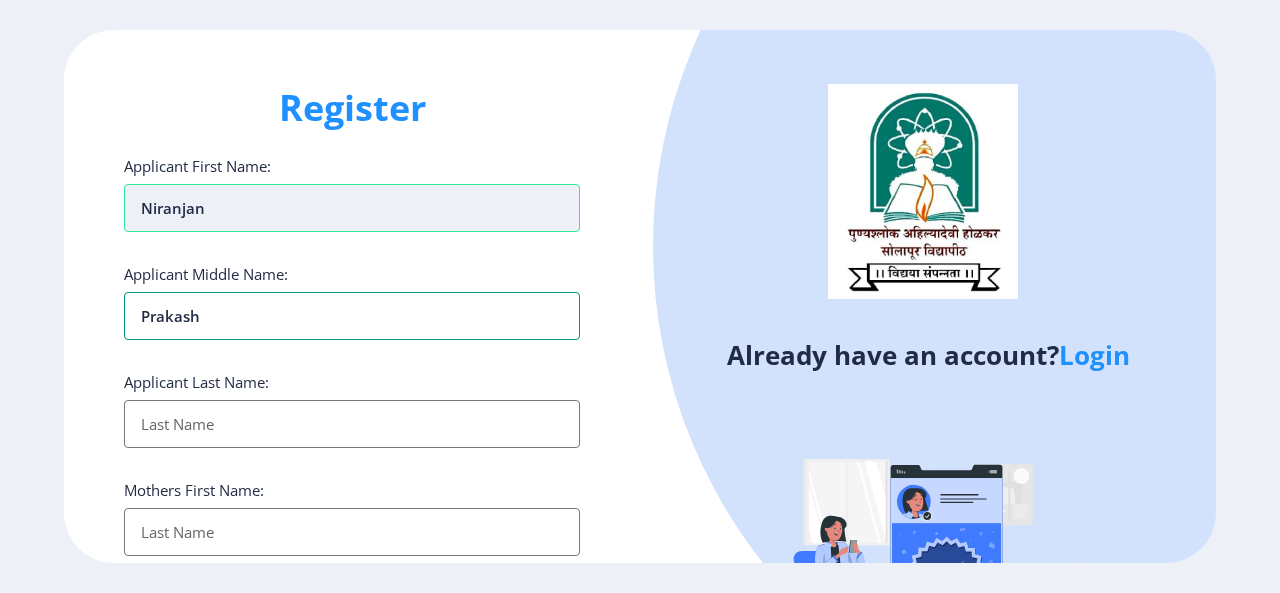 type on "Prakash" 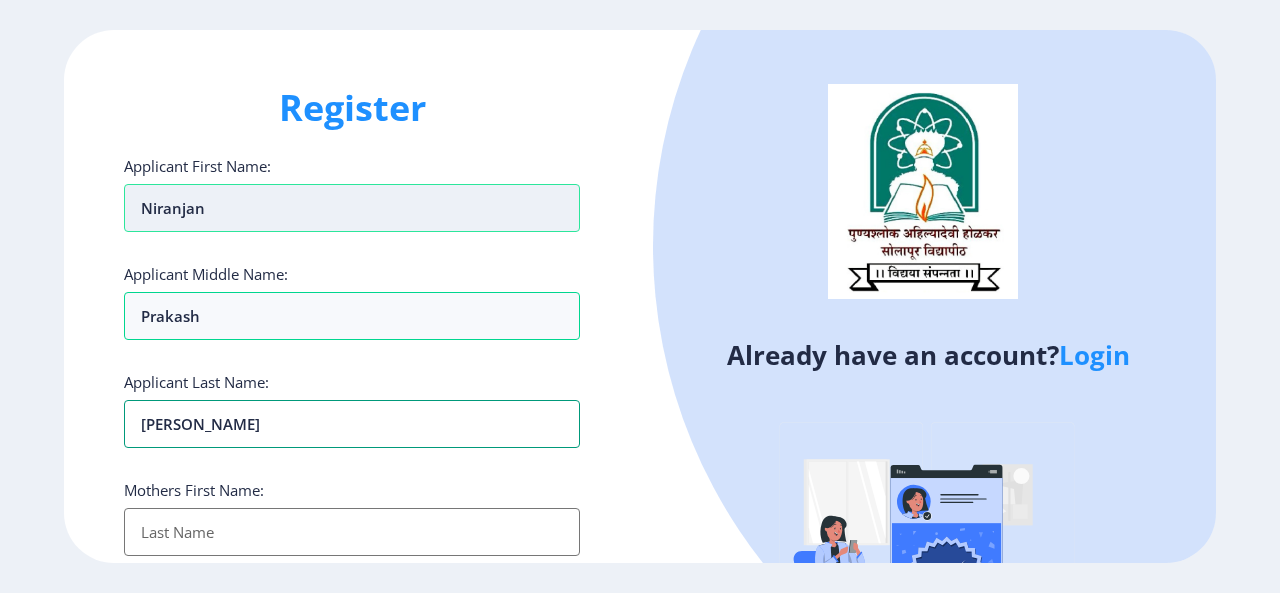 type on "[PERSON_NAME]" 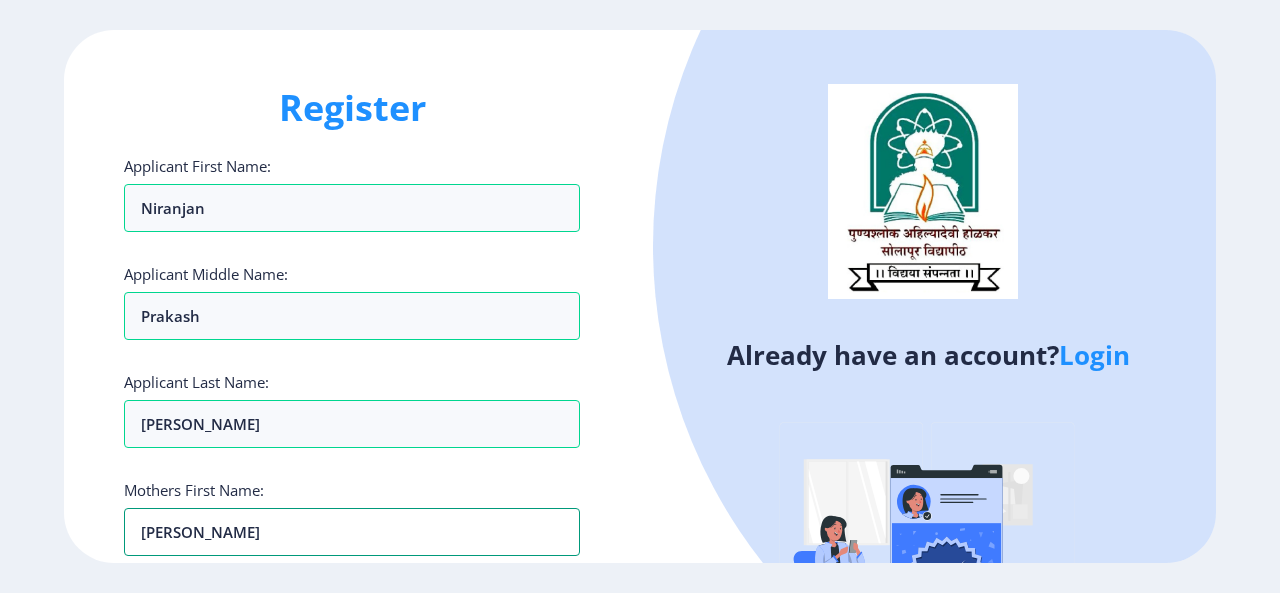 type on "[PERSON_NAME]" 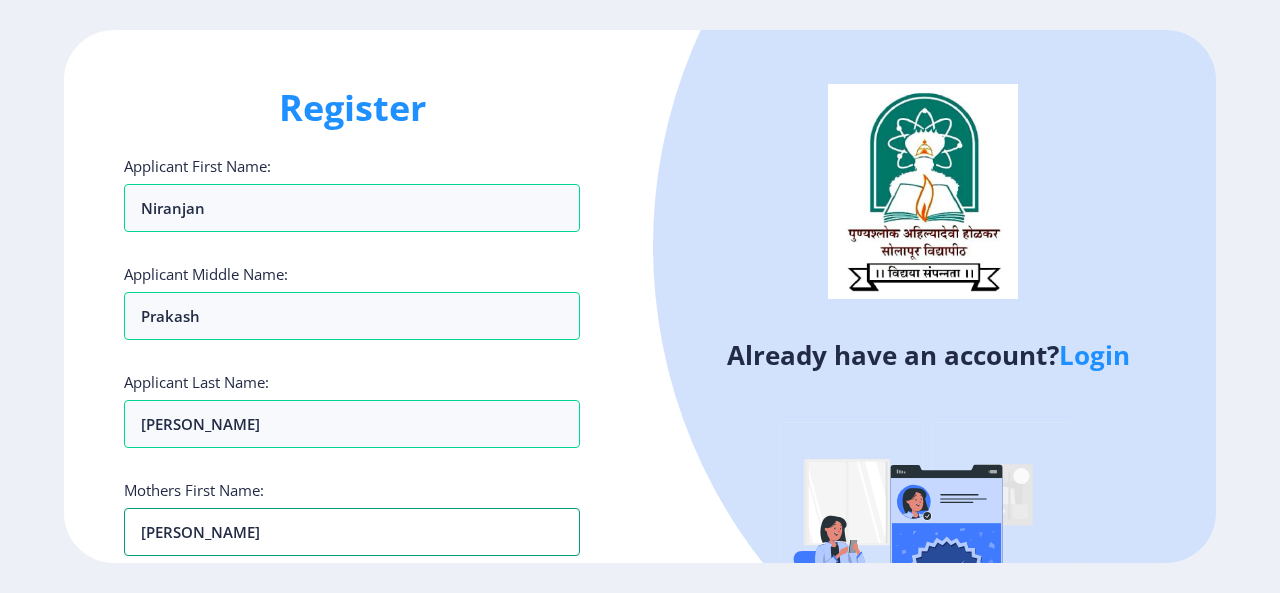 scroll, scrollTop: 466, scrollLeft: 0, axis: vertical 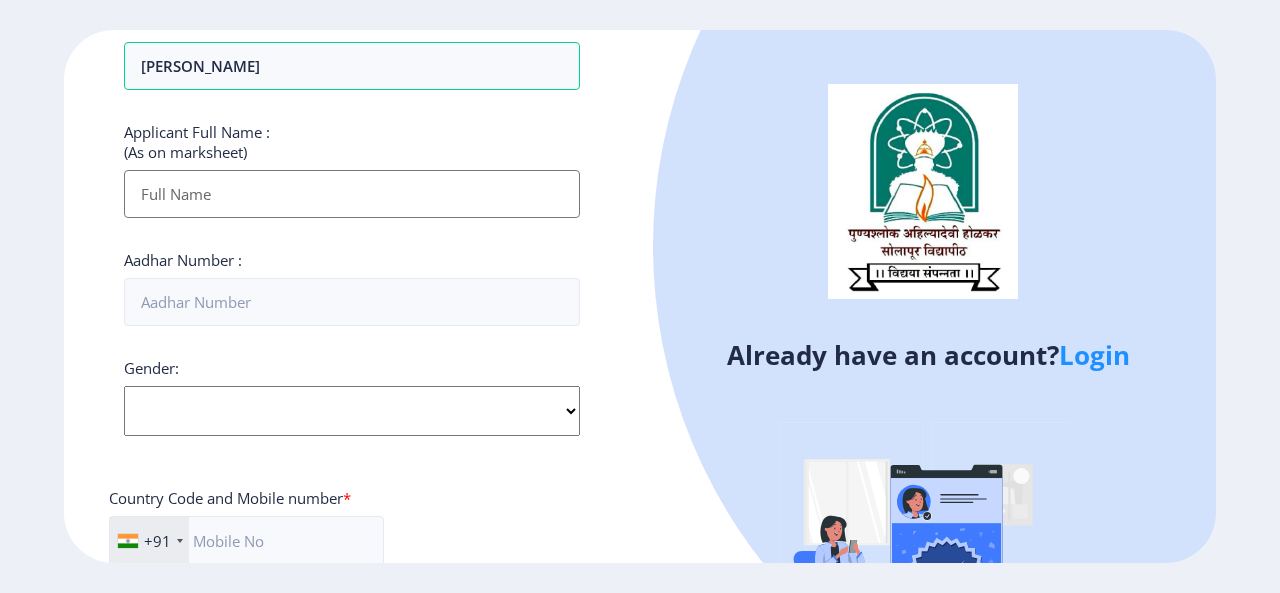 click on "Applicant First Name:" at bounding box center [352, 194] 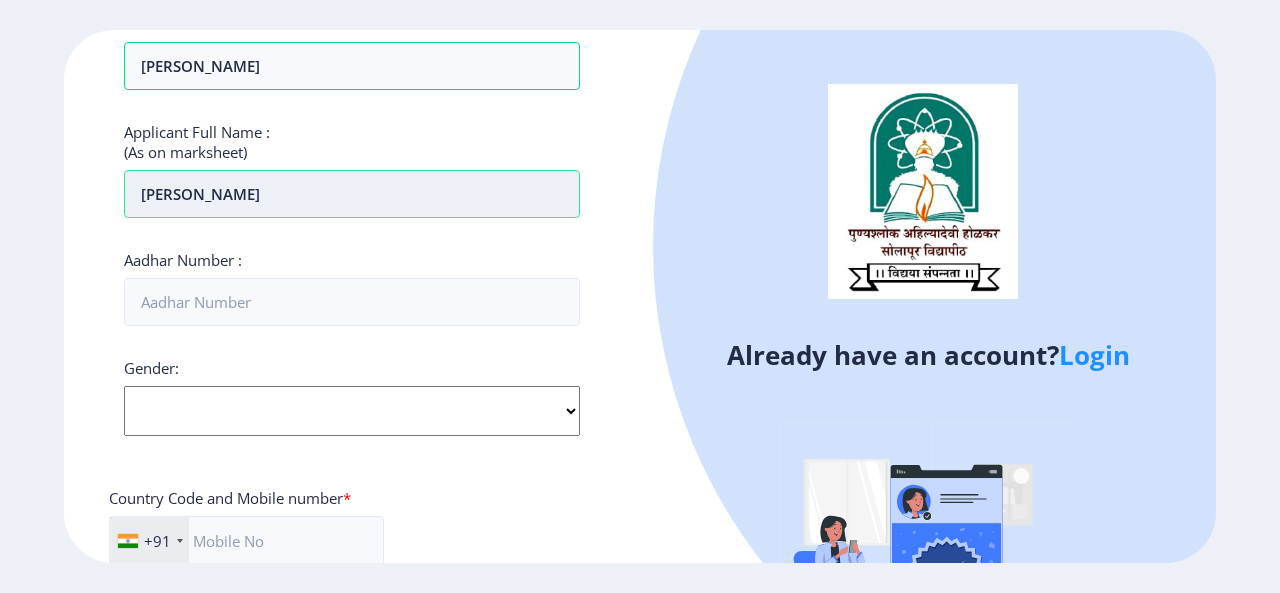 type on "[PERSON_NAME]" 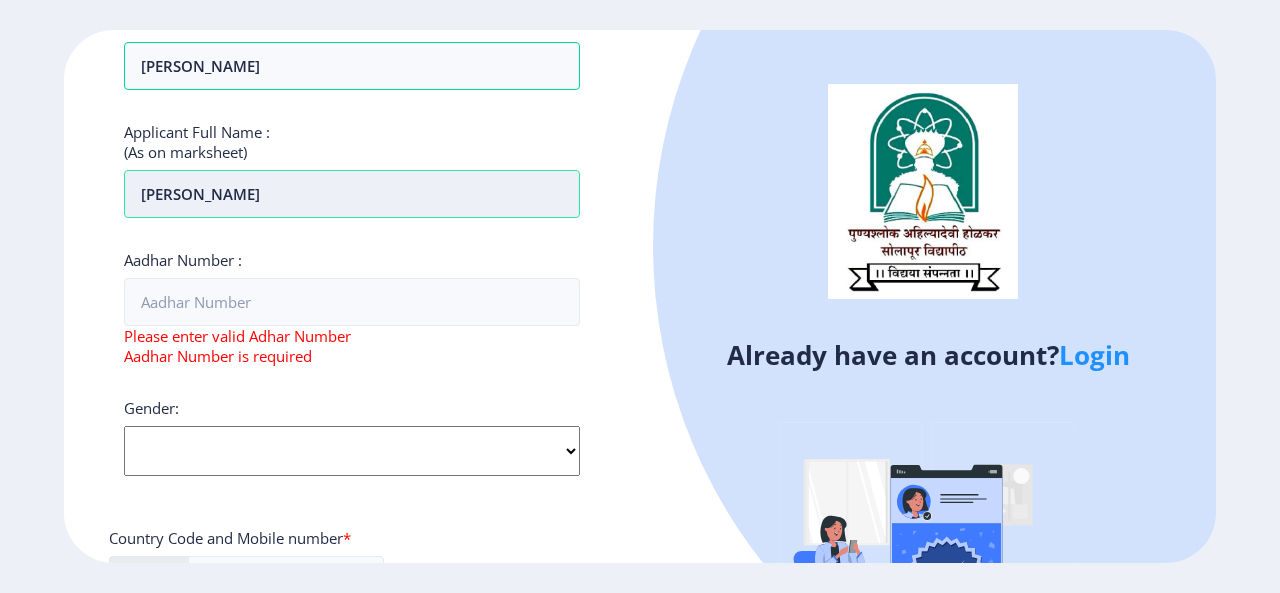 select on "[DEMOGRAPHIC_DATA]" 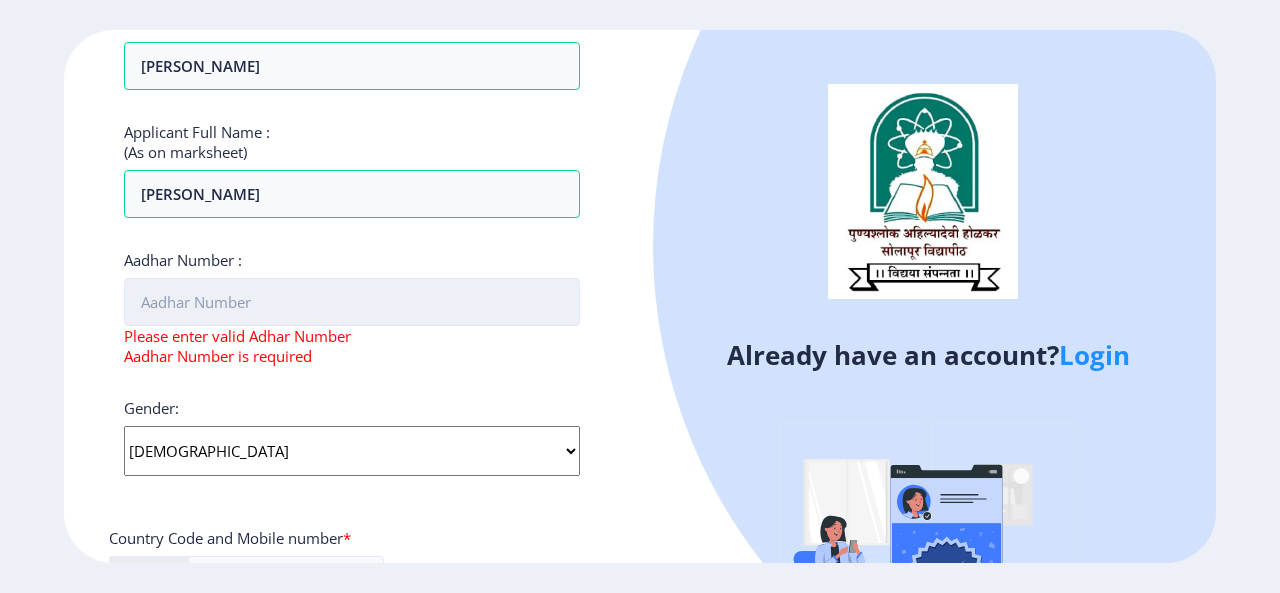 click on "Aadhar Number :" at bounding box center (352, 302) 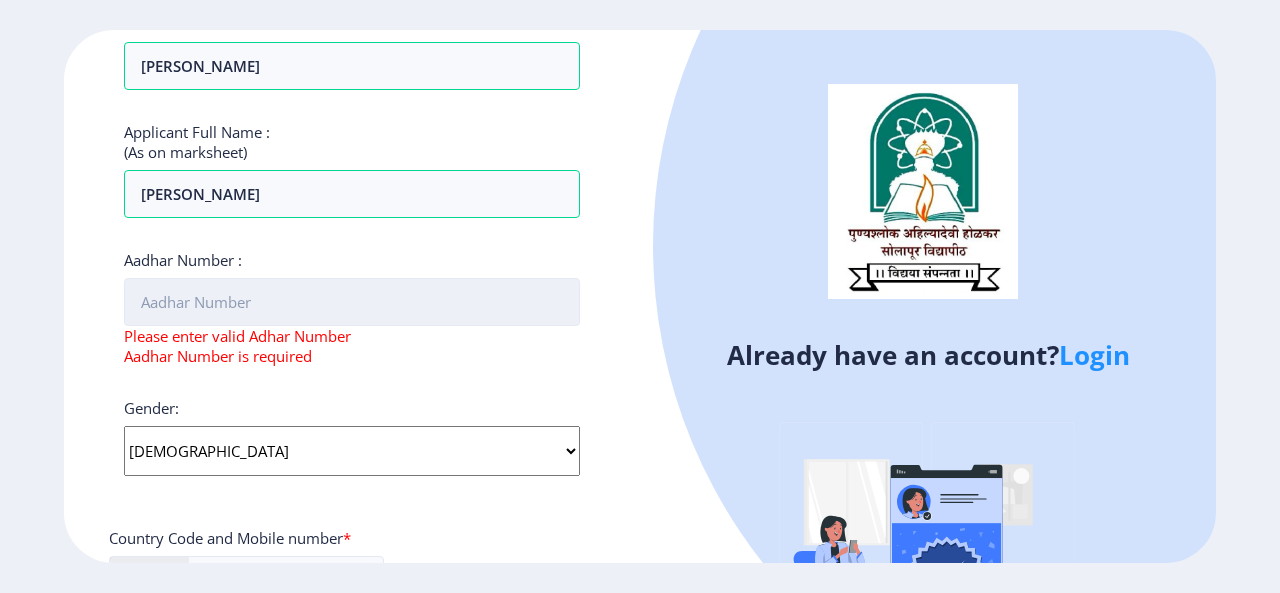 type on "0" 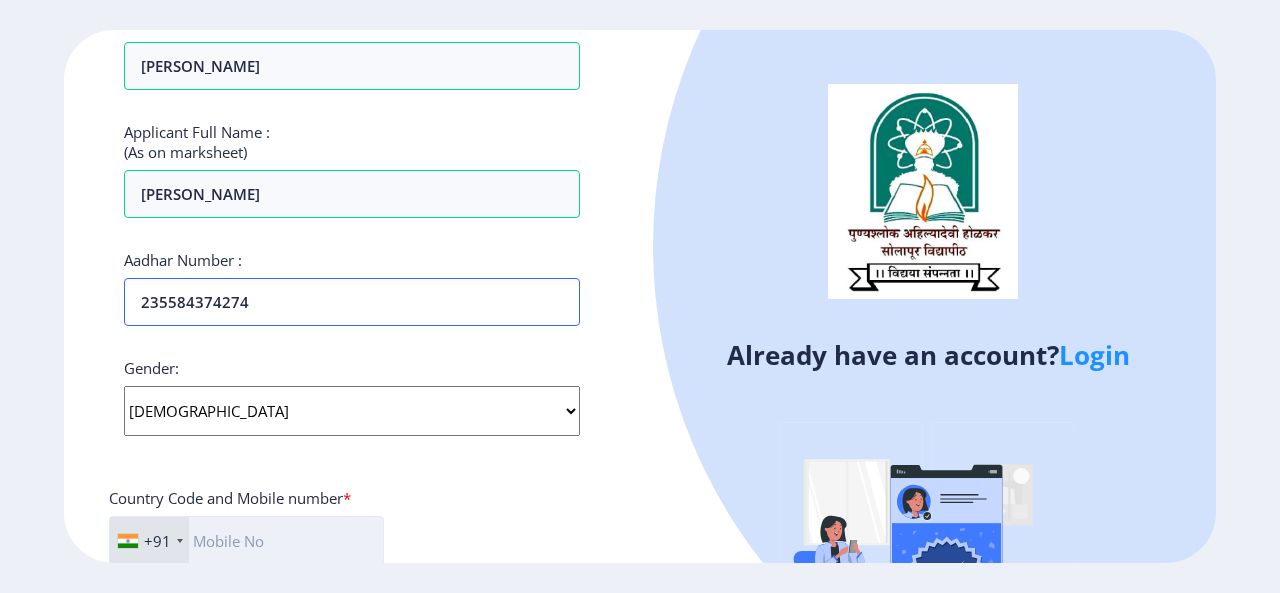 type on "235584374274" 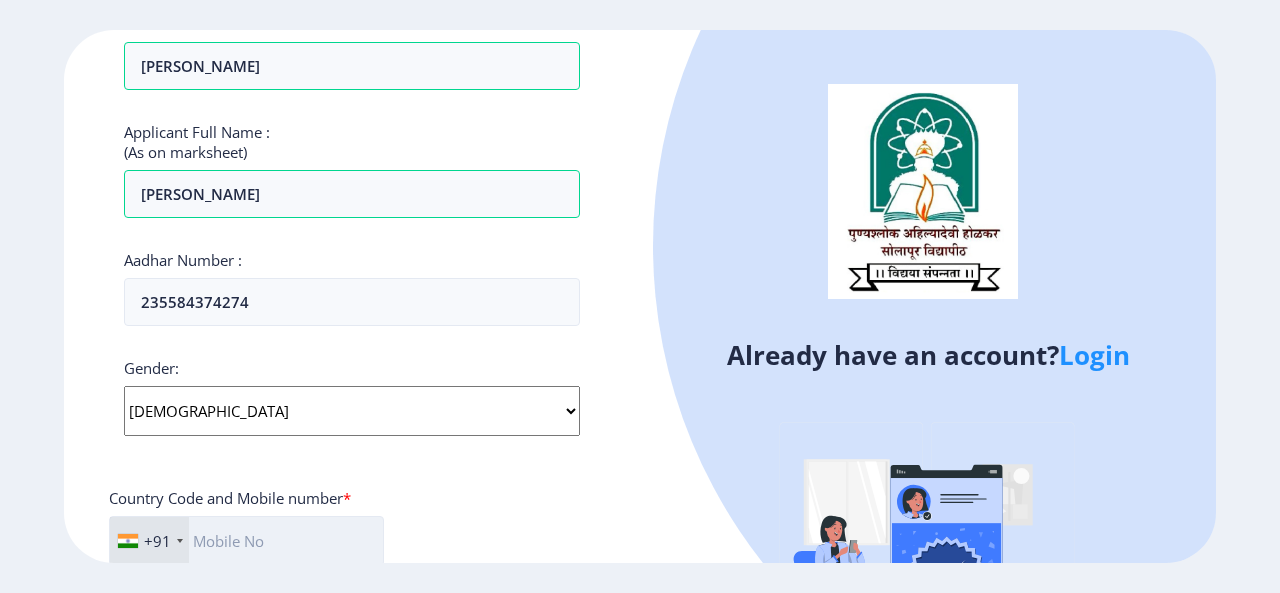 click 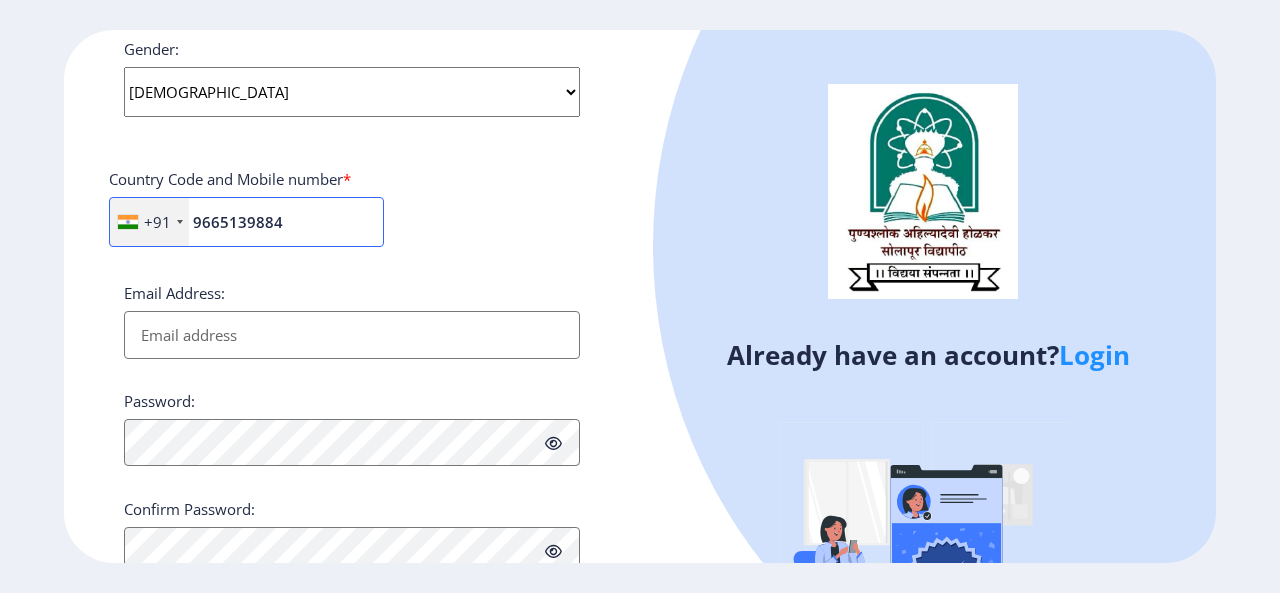 scroll, scrollTop: 853, scrollLeft: 0, axis: vertical 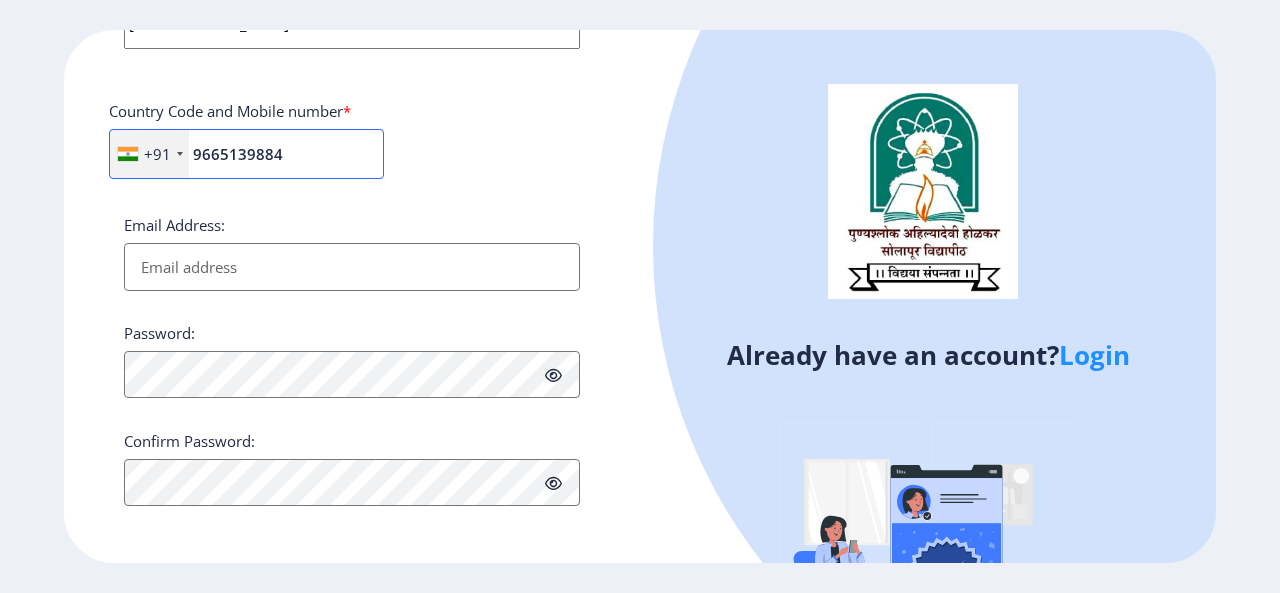 type on "9665139884" 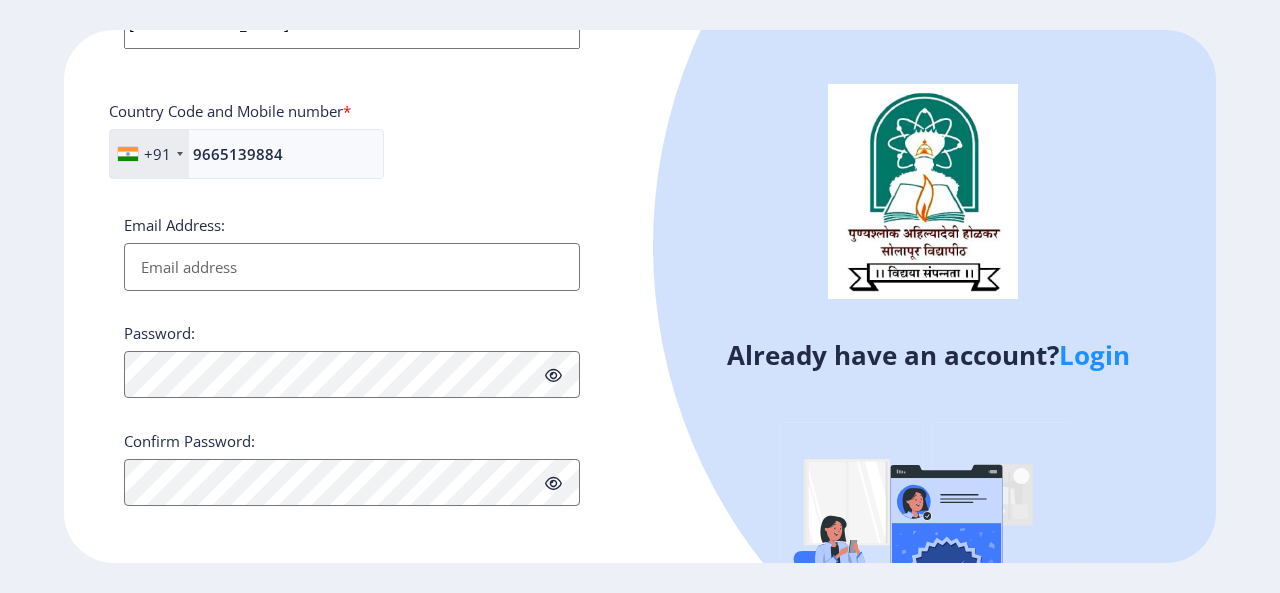 click on "Email Address:" at bounding box center (352, 267) 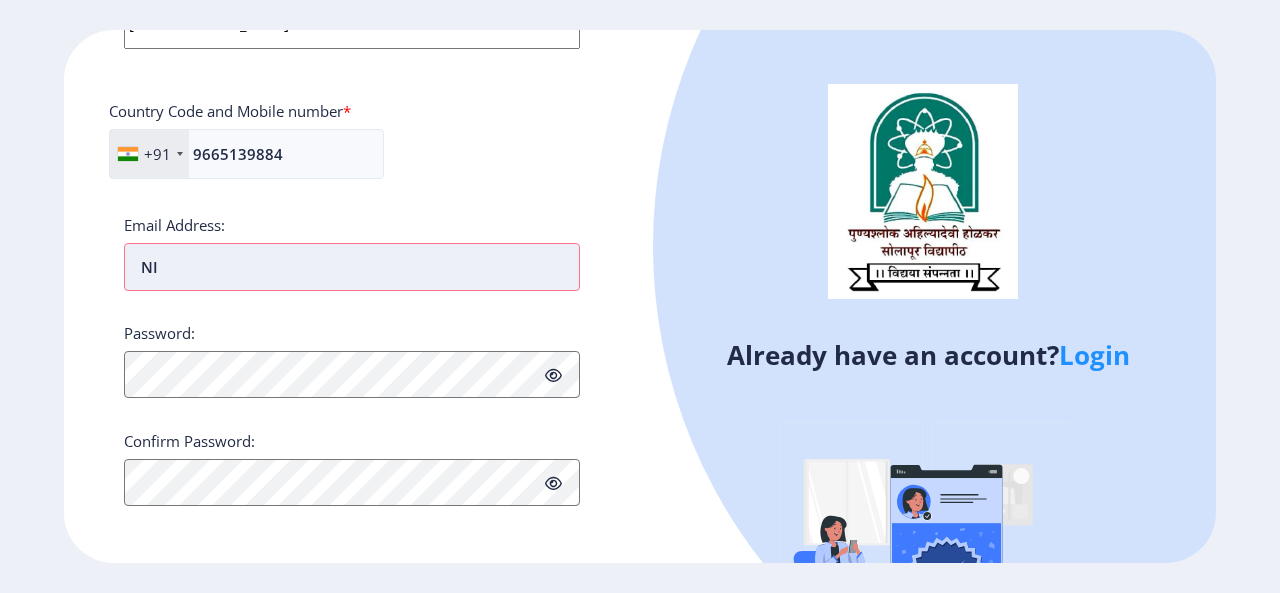 type on "N" 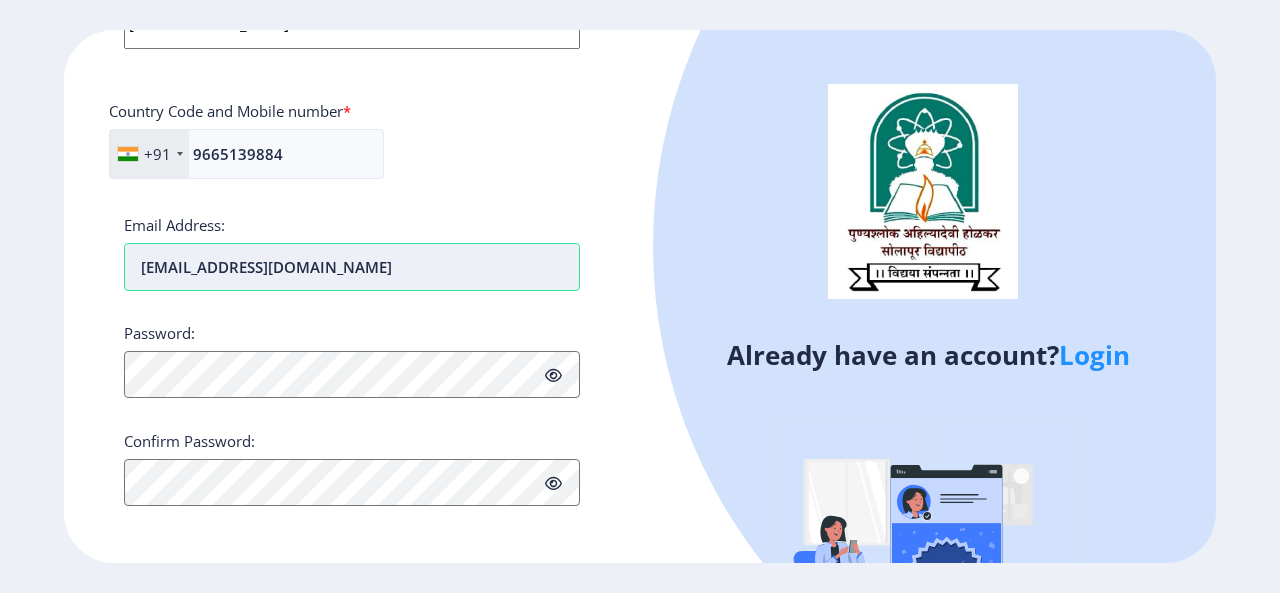 type on "[EMAIL_ADDRESS][DOMAIN_NAME]" 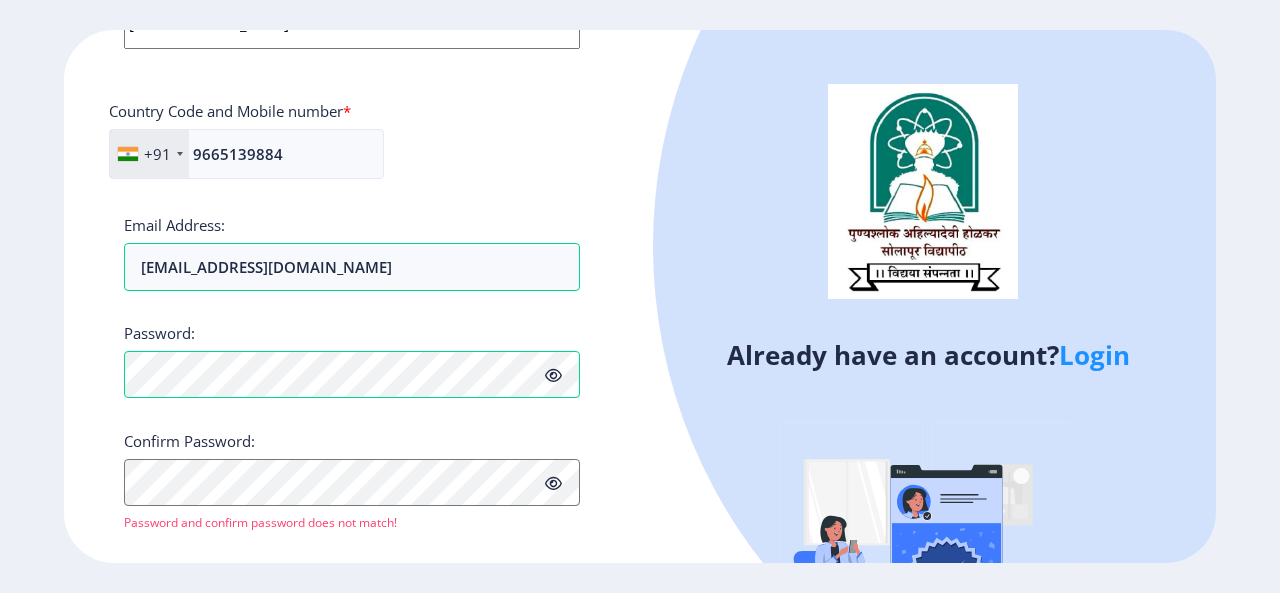click 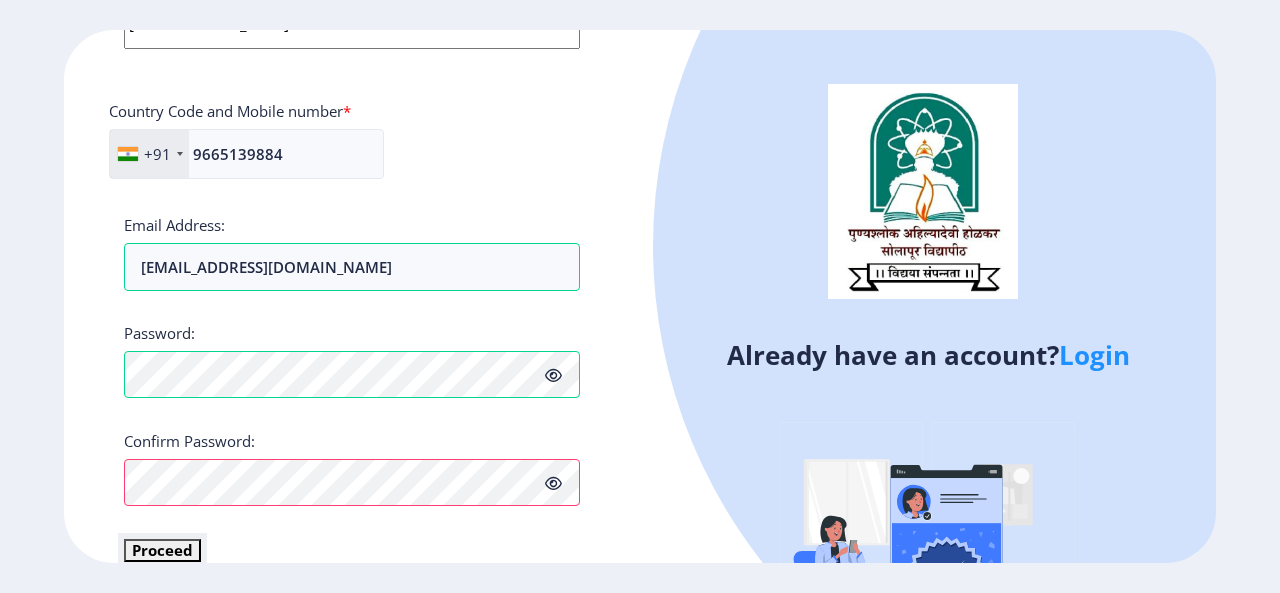 click on "Proceed" 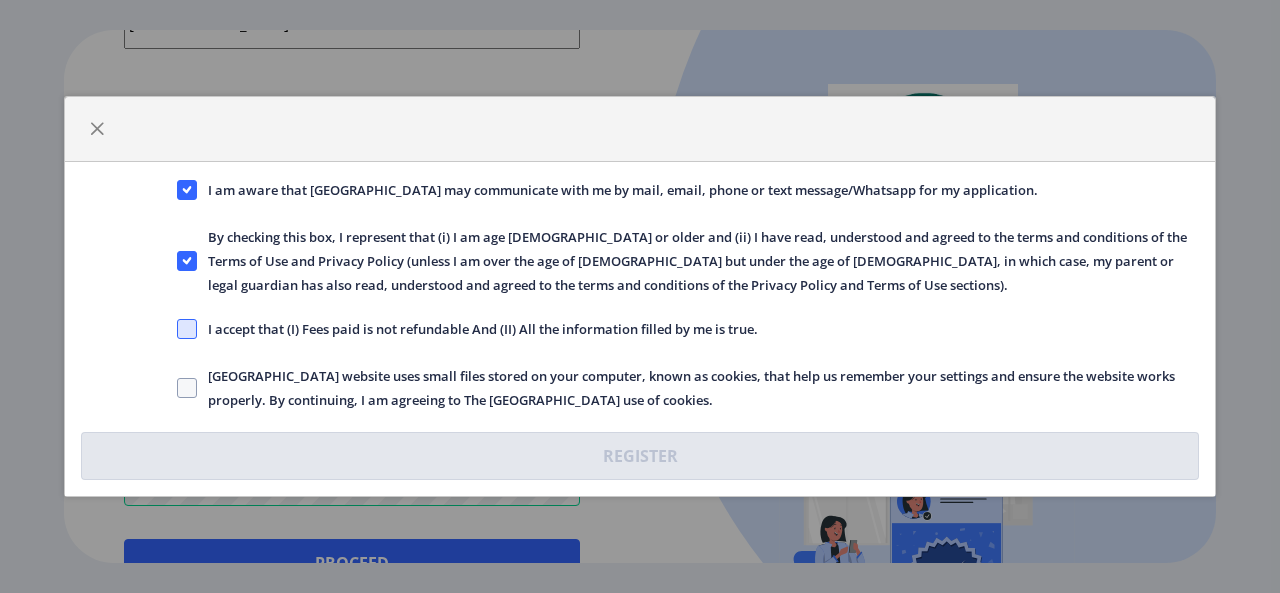 click 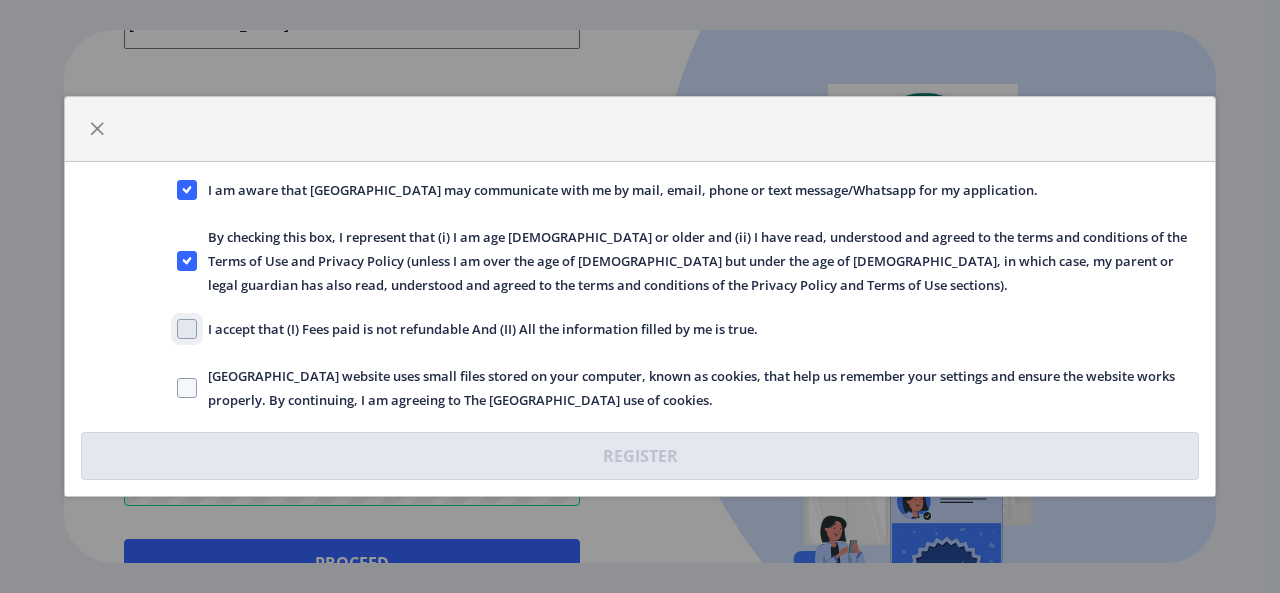 checkbox on "true" 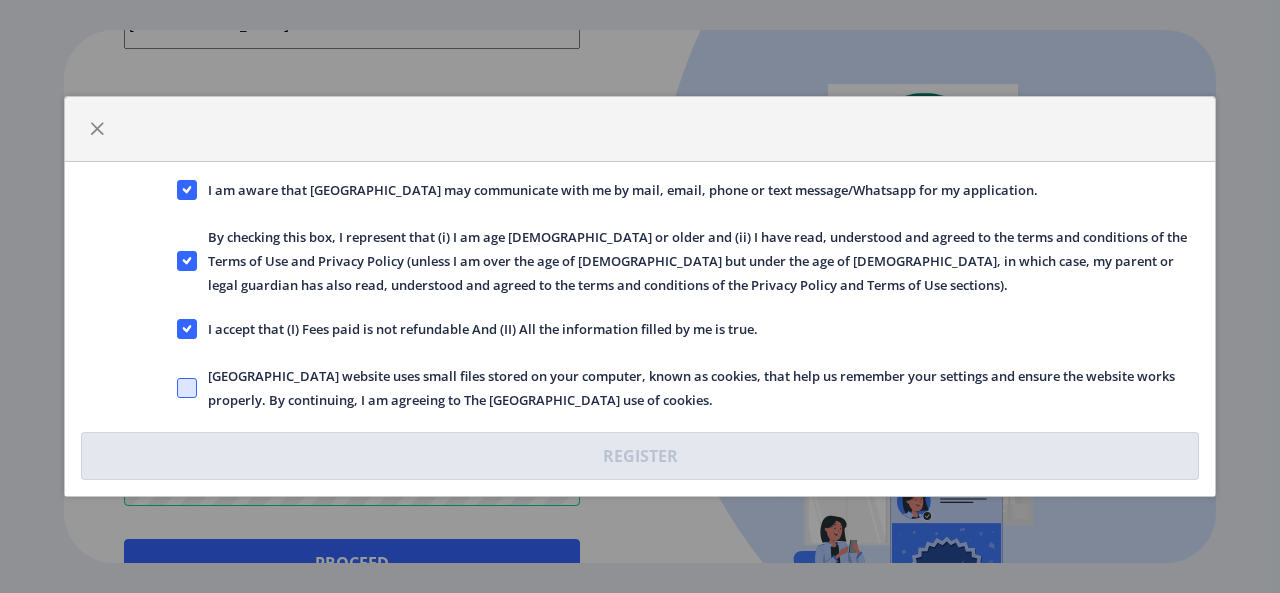 click 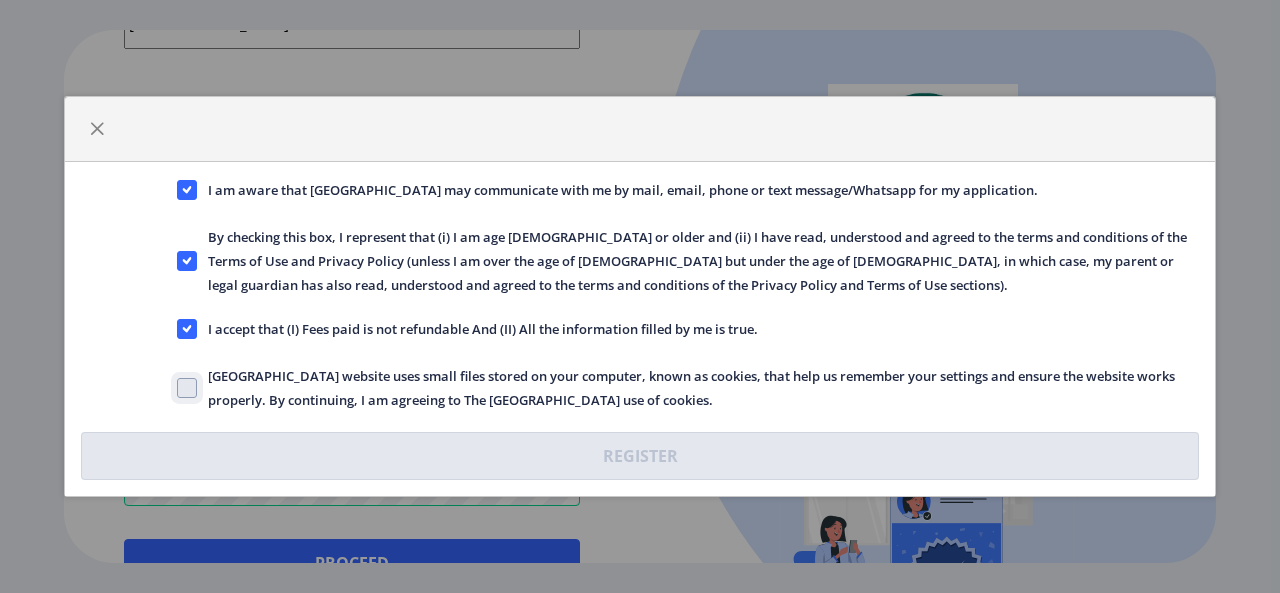 click on "[GEOGRAPHIC_DATA] website uses small files stored on your computer, known as cookies, that help us remember your settings and ensure the website works properly. By continuing, I am agreeing to The [GEOGRAPHIC_DATA] use of cookies." 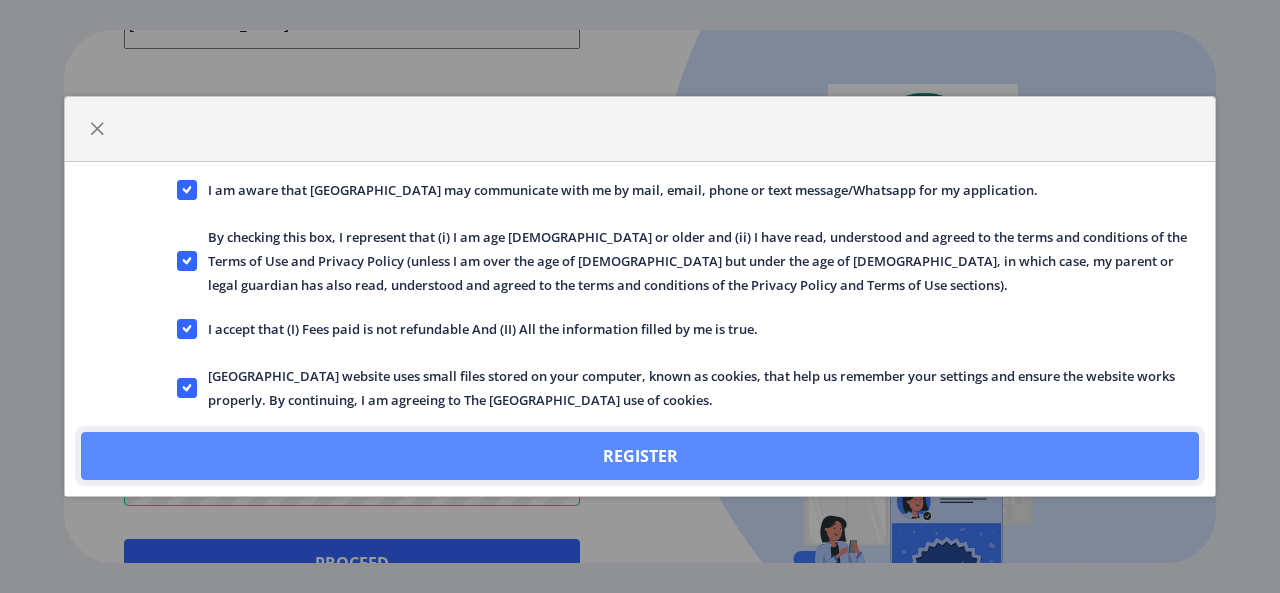 click on "Register" 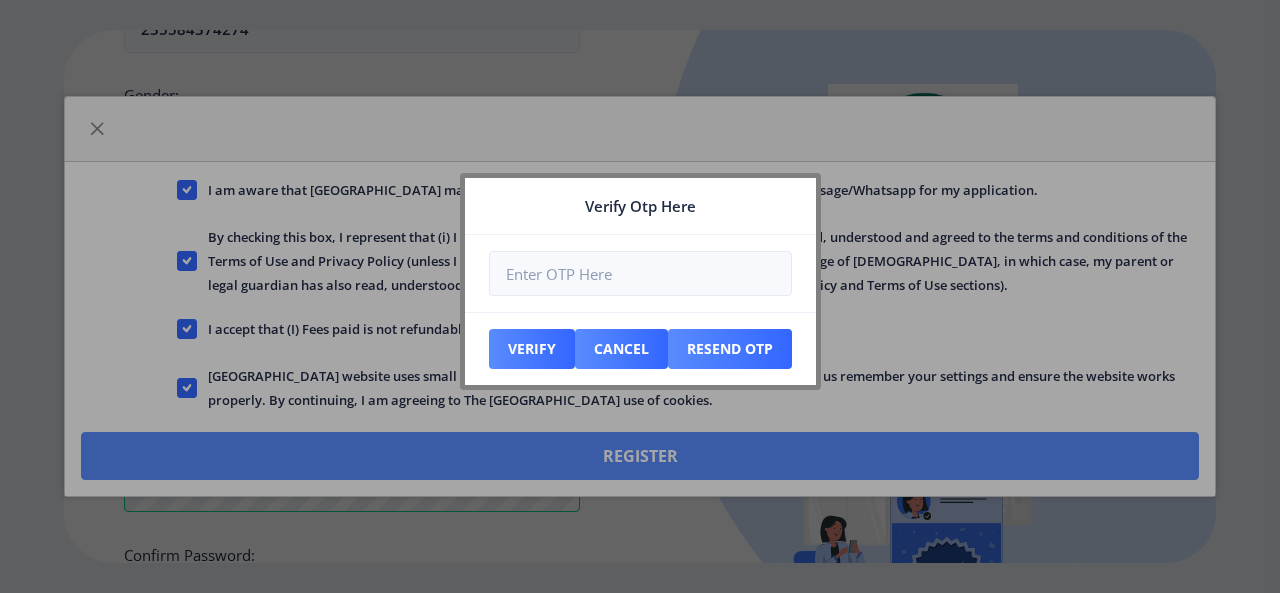 scroll, scrollTop: 966, scrollLeft: 0, axis: vertical 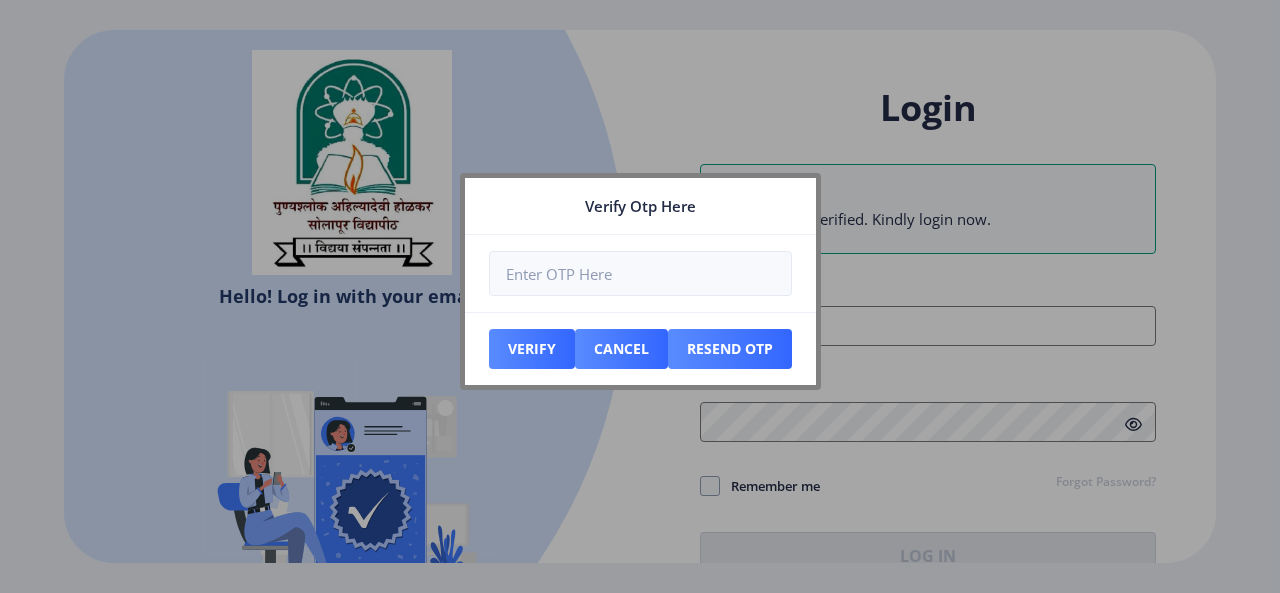 type on "[EMAIL_ADDRESS][DOMAIN_NAME]" 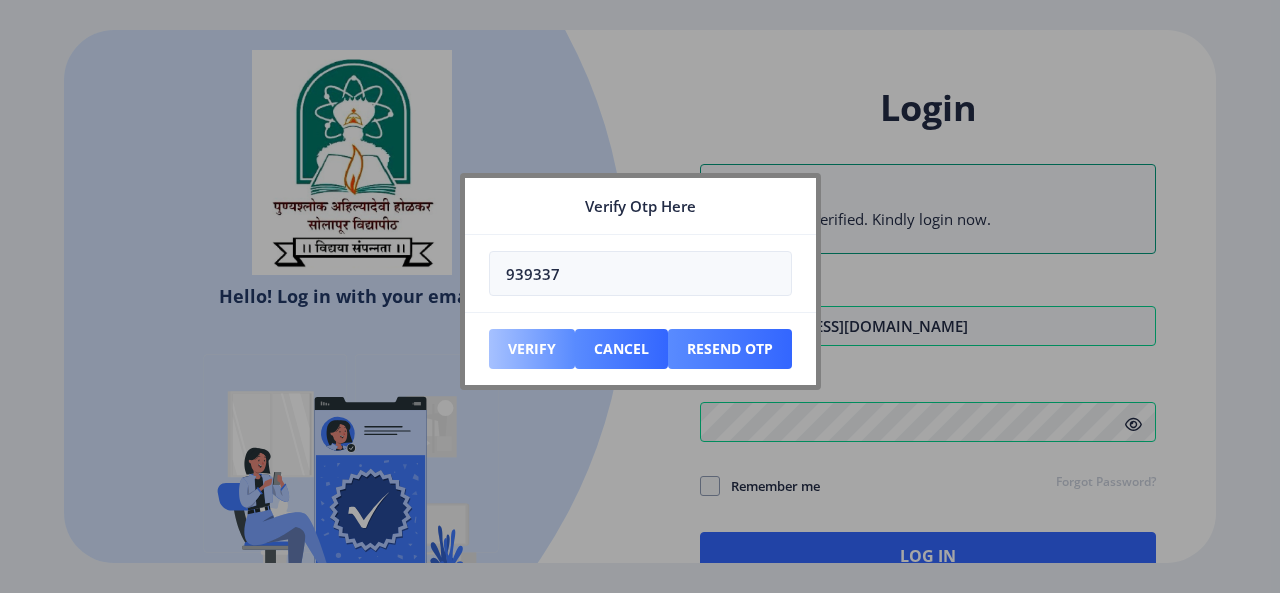 type on "939337" 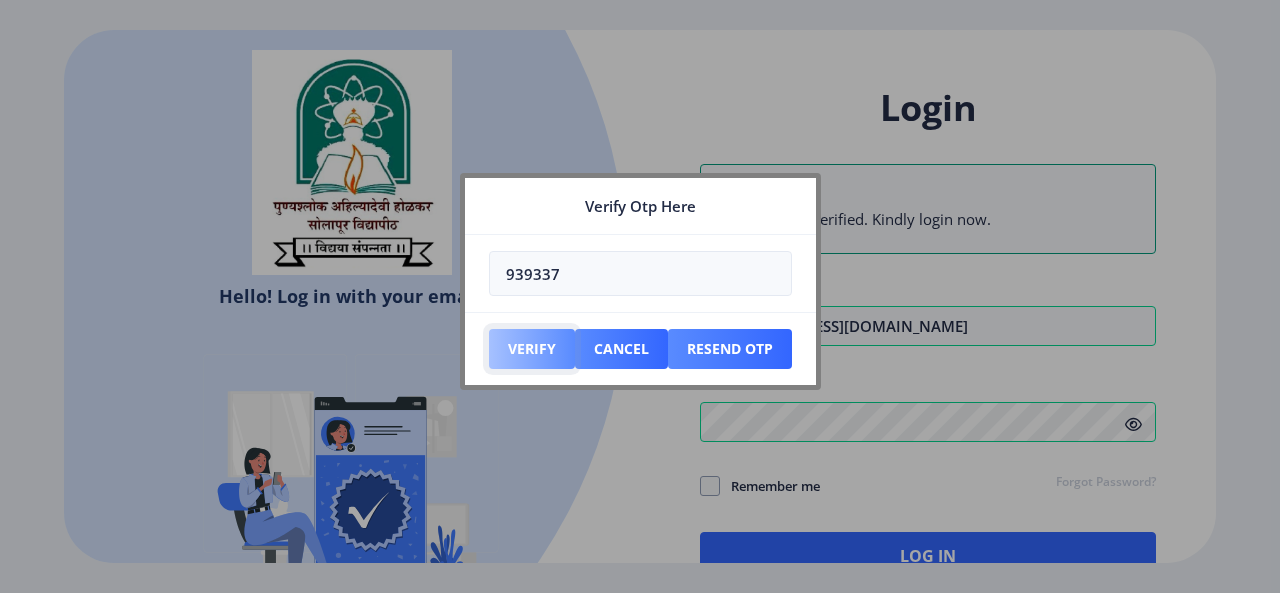 click on "Verify" at bounding box center [532, 349] 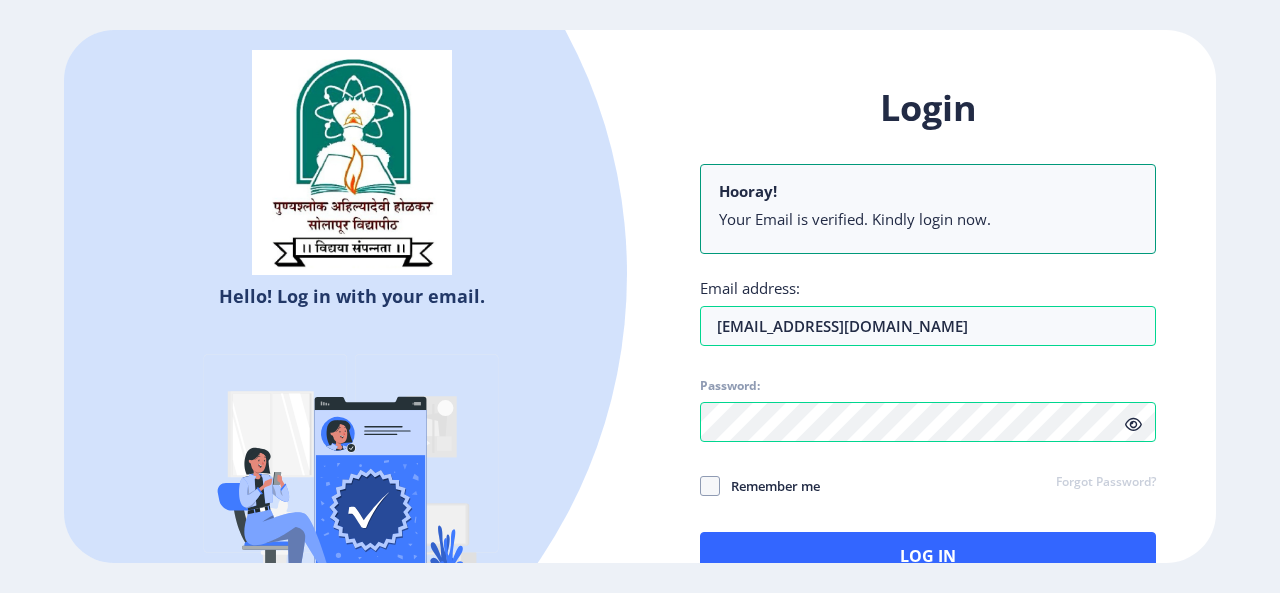 click 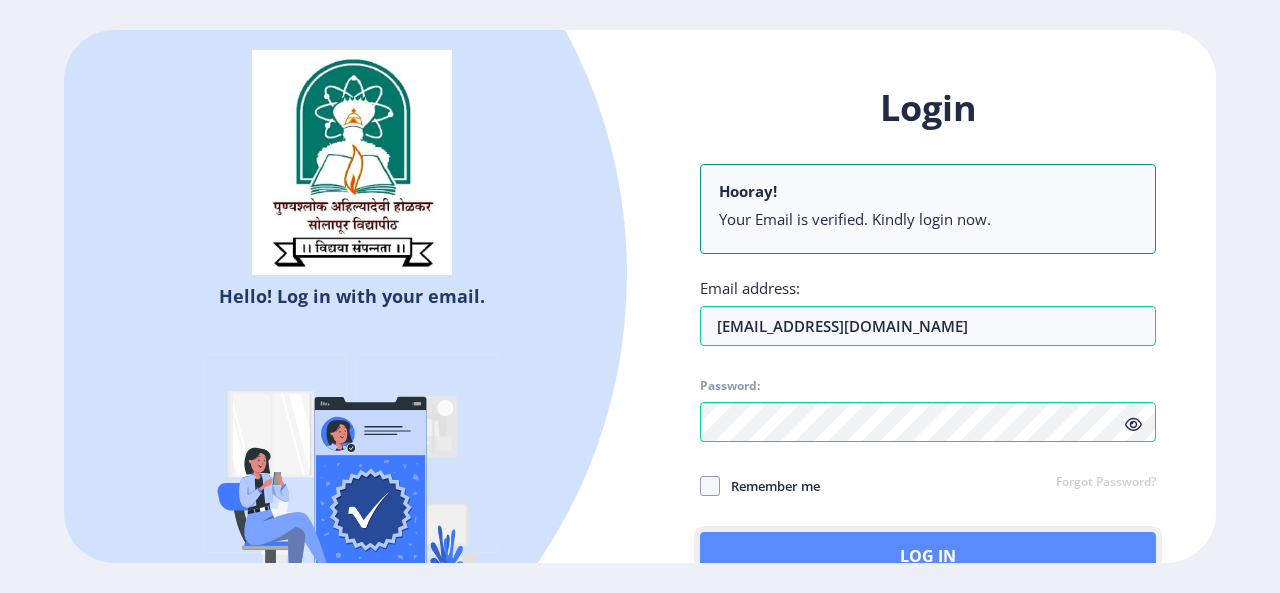 click on "Log In" 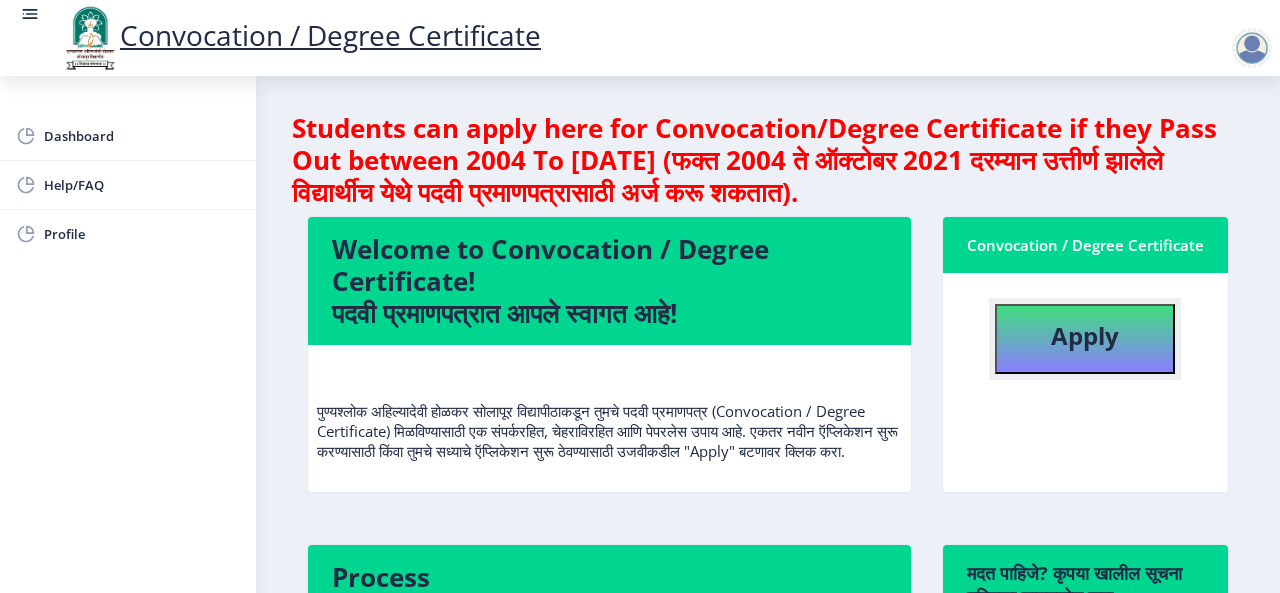 click on "Apply" 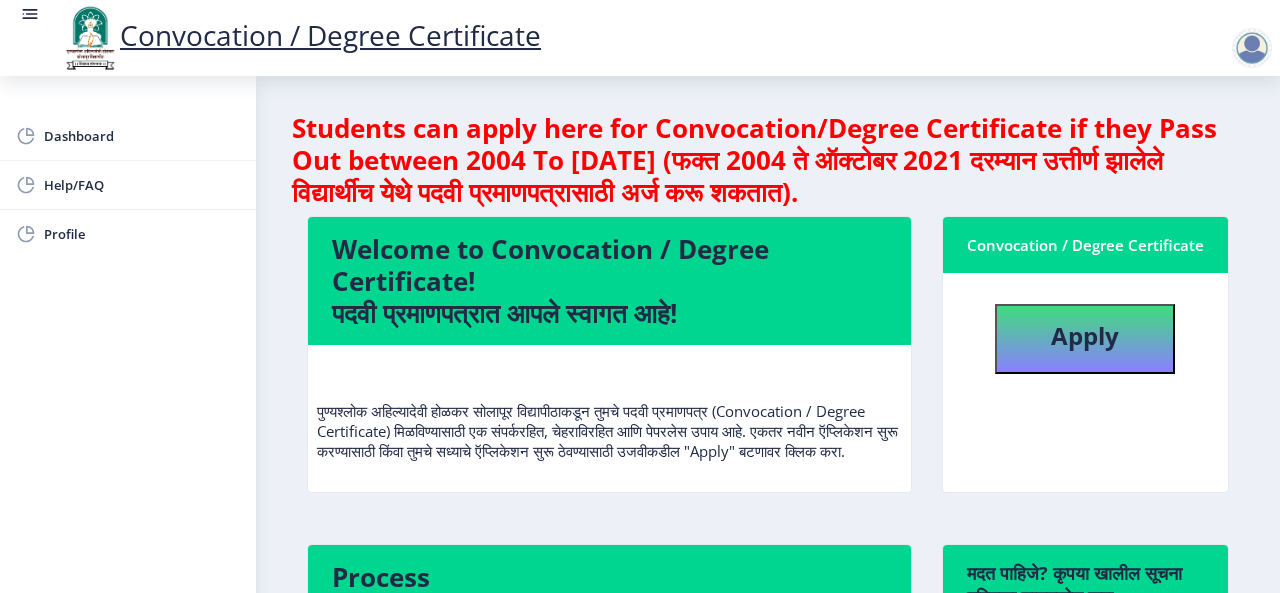 select 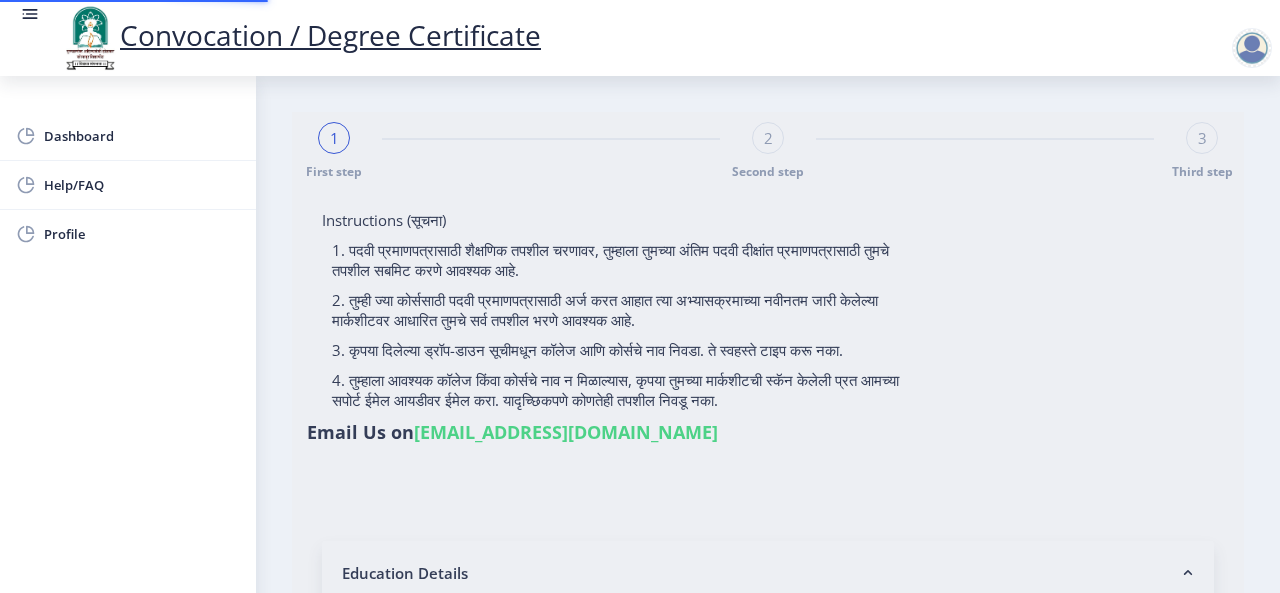 type on "[PERSON_NAME]" 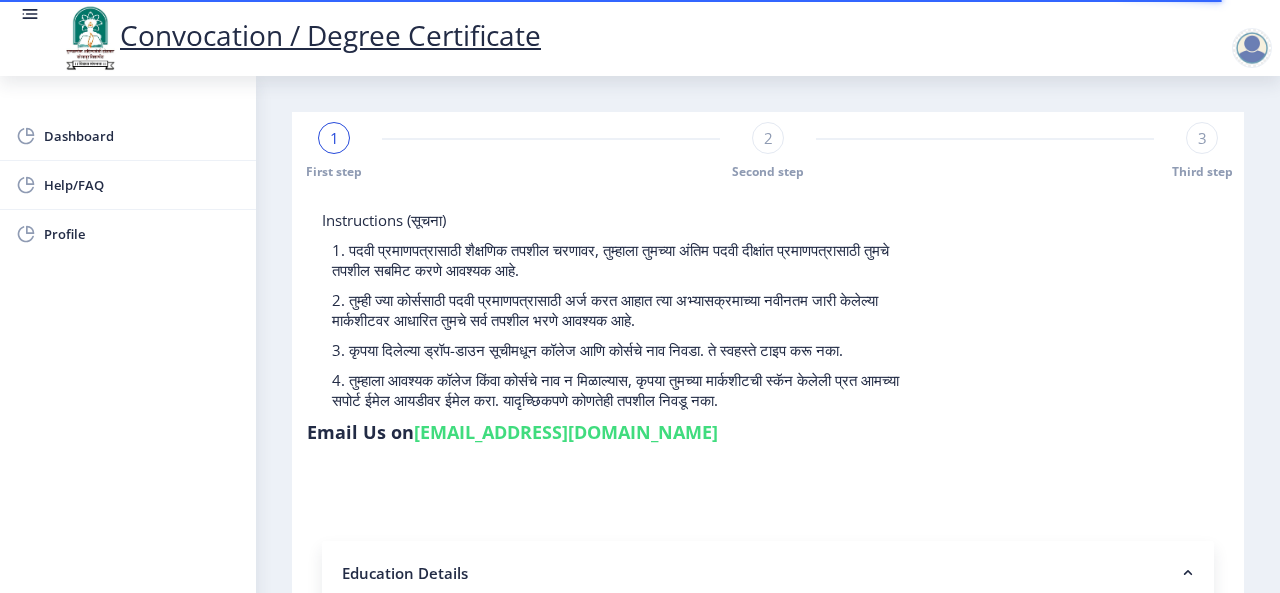 click 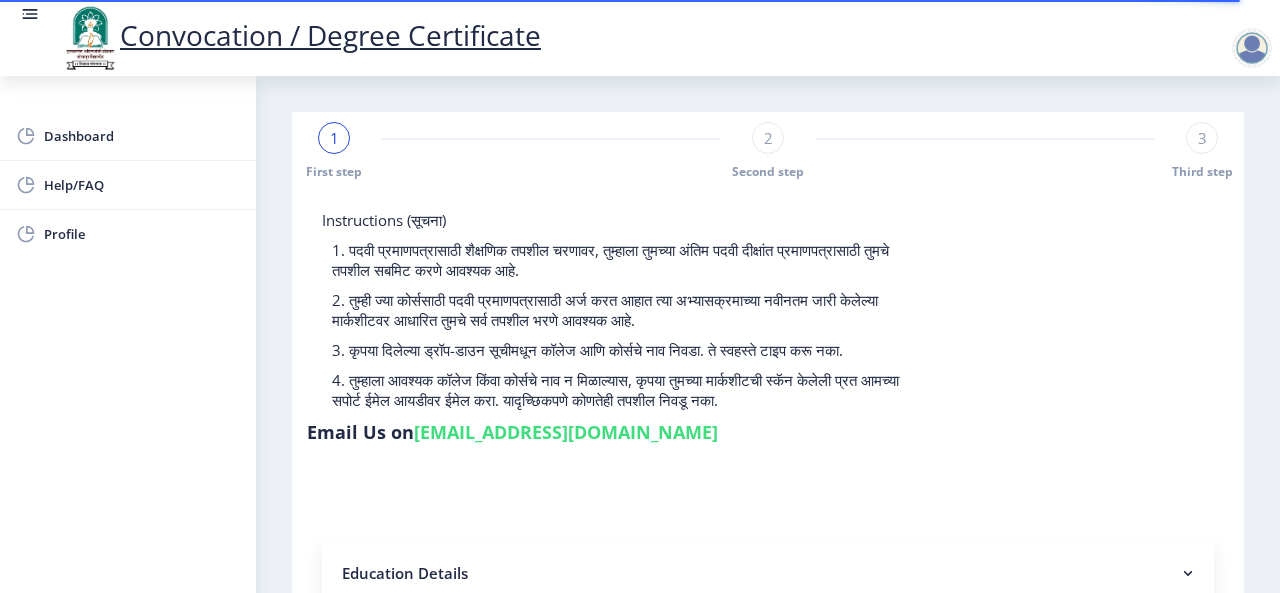 click 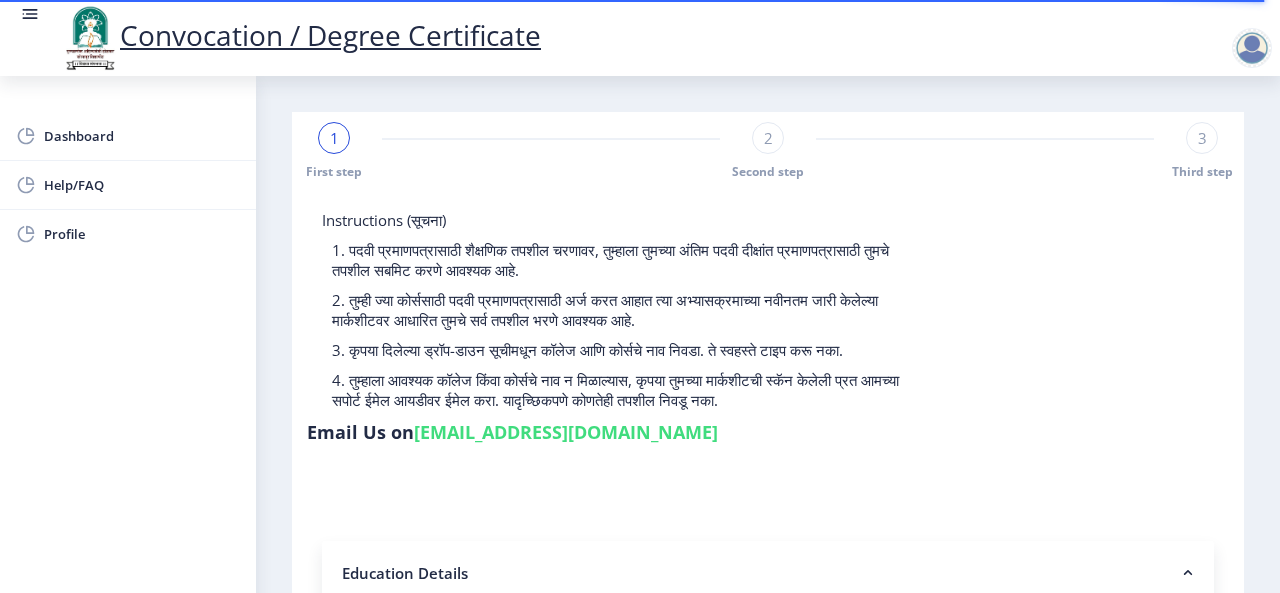 click on "[EMAIL_ADDRESS][DOMAIN_NAME]" 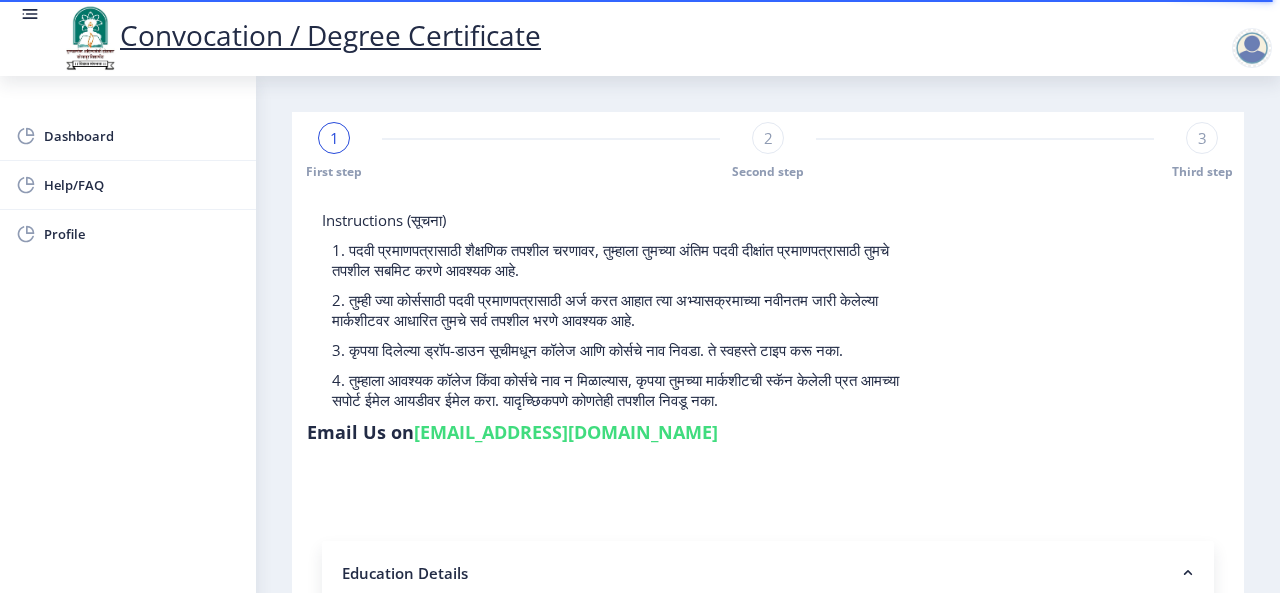 click on "Instructions (सूचना) 1. पदवी प्रमाणपत्रासाठी शैक्षणिक तपशील चरणावर, तुम्हाला तुमच्या अंतिम पदवी दीक्षांत प्रमाणपत्रासाठी तुमचे तपशील सबमिट करणे आवश्यक आहे.   2. तुम्ही ज्या कोर्ससाठी पदवी प्रमाणपत्रासाठी अर्ज करत आहात त्या अभ्यासक्रमाच्या नवीनतम जारी केलेल्या मार्कशीटवर आधारित तुमचे सर्व तपशील भरणे आवश्यक आहे.  Email Us on   [EMAIL_ADDRESS][DOMAIN_NAME] Education Details   Enter Your PRN Number (तुमचा पीआरएन (कायम नोंदणी क्रमांक) एंटर करा)   * * Regular * *" 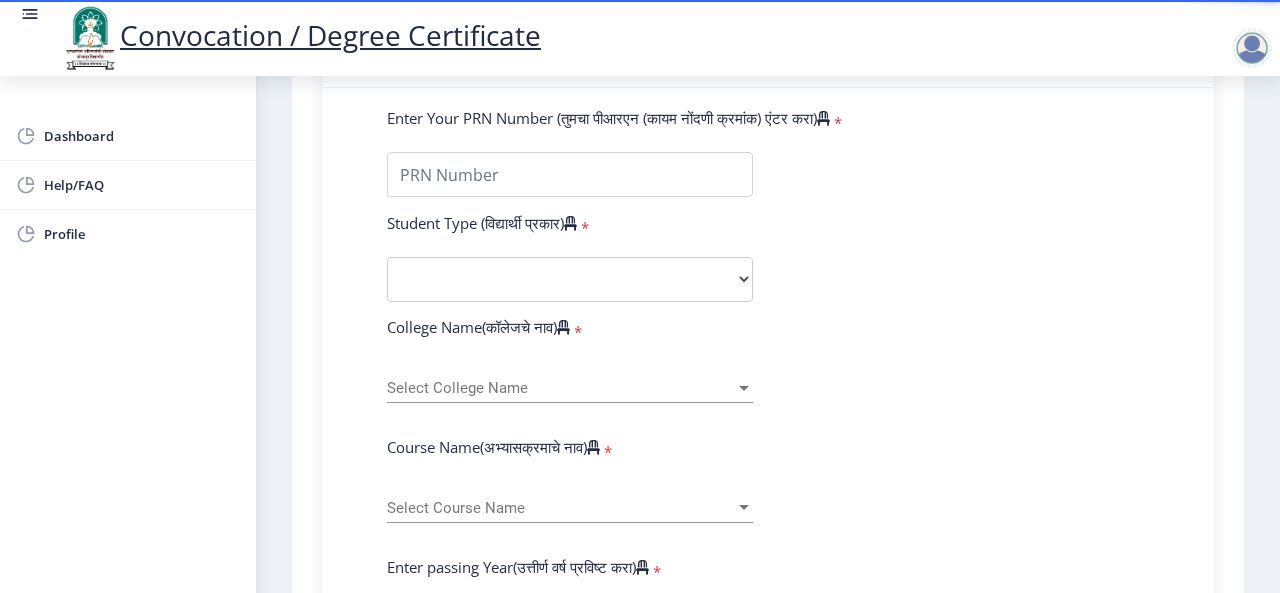 scroll, scrollTop: 0, scrollLeft: 0, axis: both 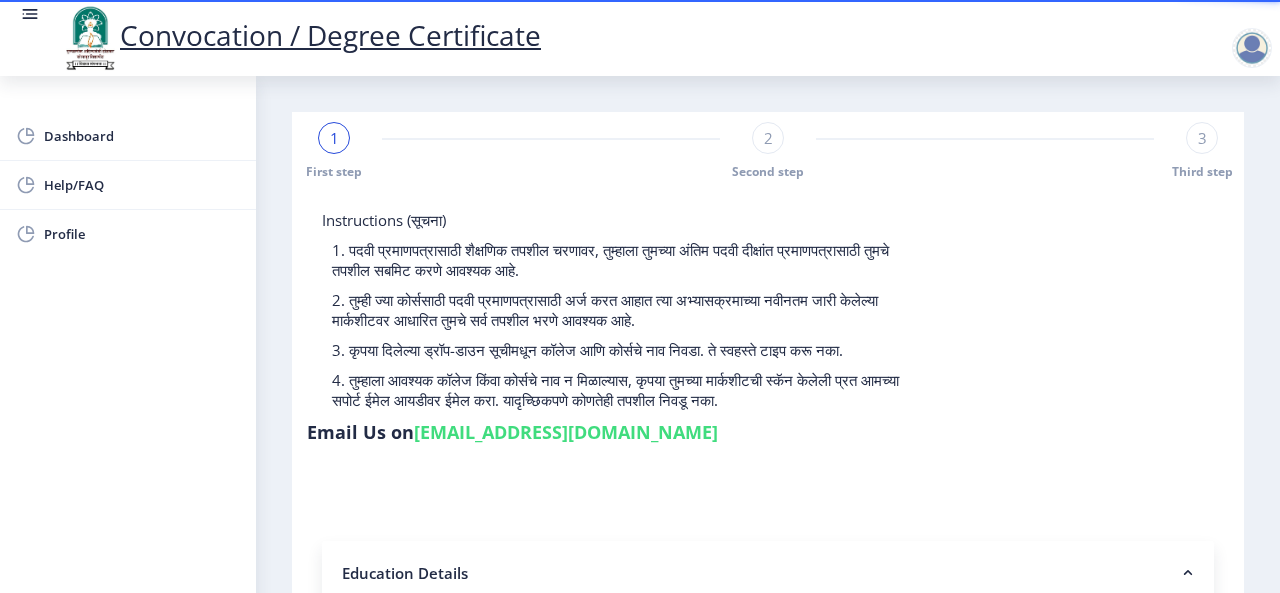 drag, startPoint x: 1158, startPoint y: 335, endPoint x: 1159, endPoint y: 384, distance: 49.010204 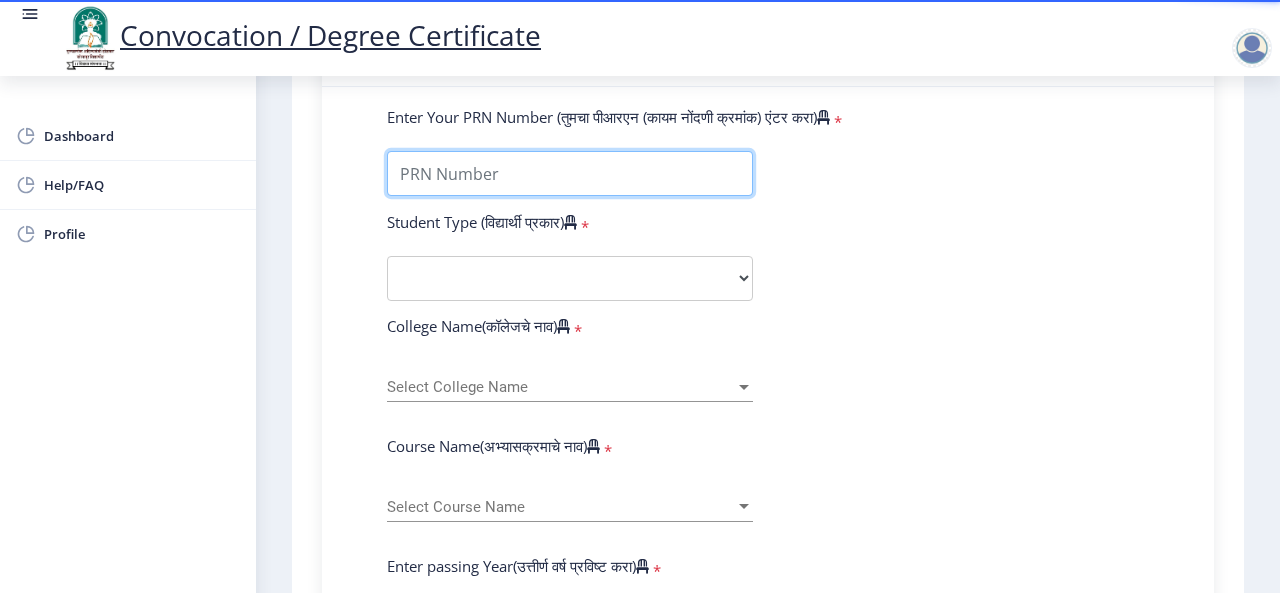 click on "Enter Your PRN Number (तुमचा पीआरएन (कायम नोंदणी क्रमांक) एंटर करा)" at bounding box center [570, 173] 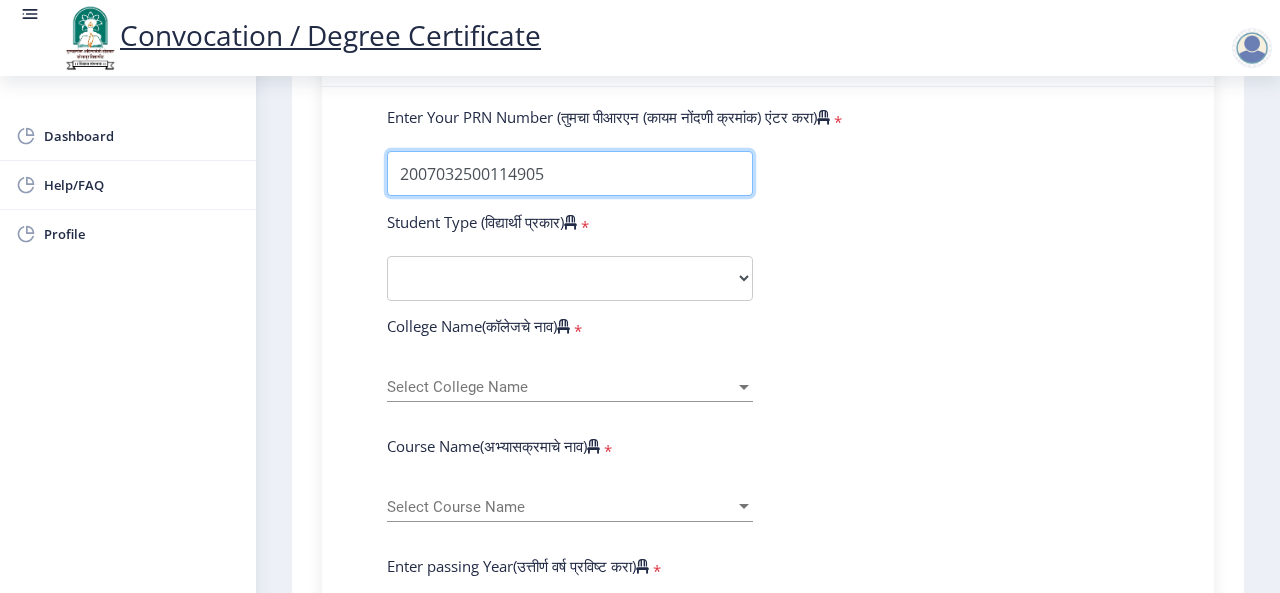 type on "2007032500114905" 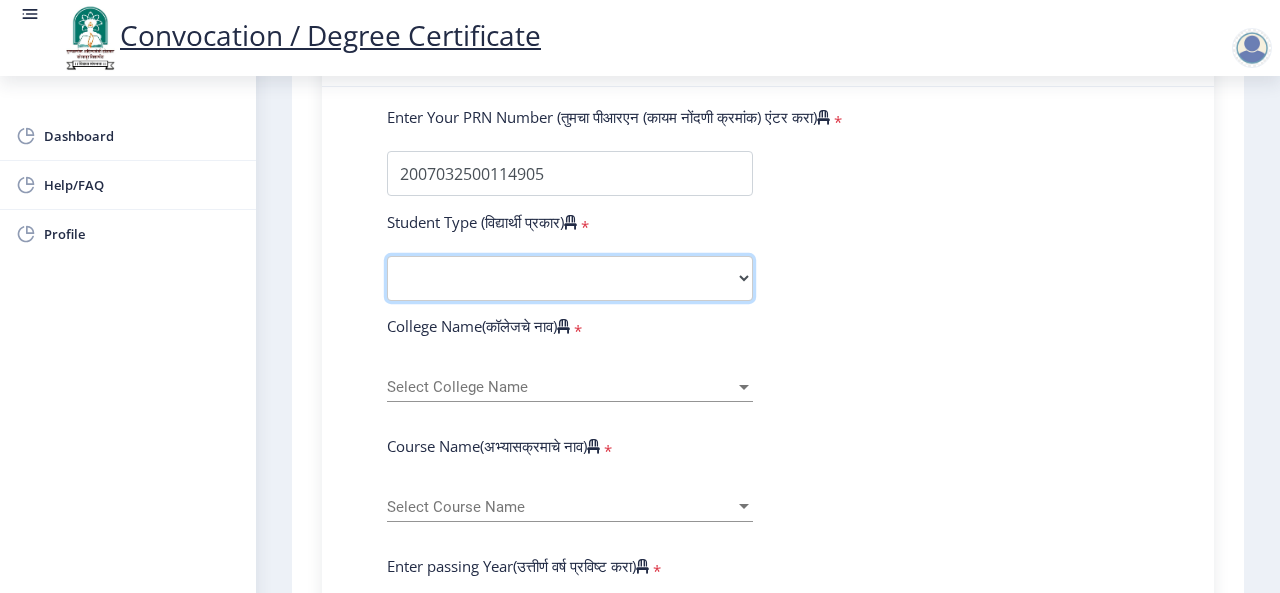 click on "Select Student Type Regular External" at bounding box center [570, 278] 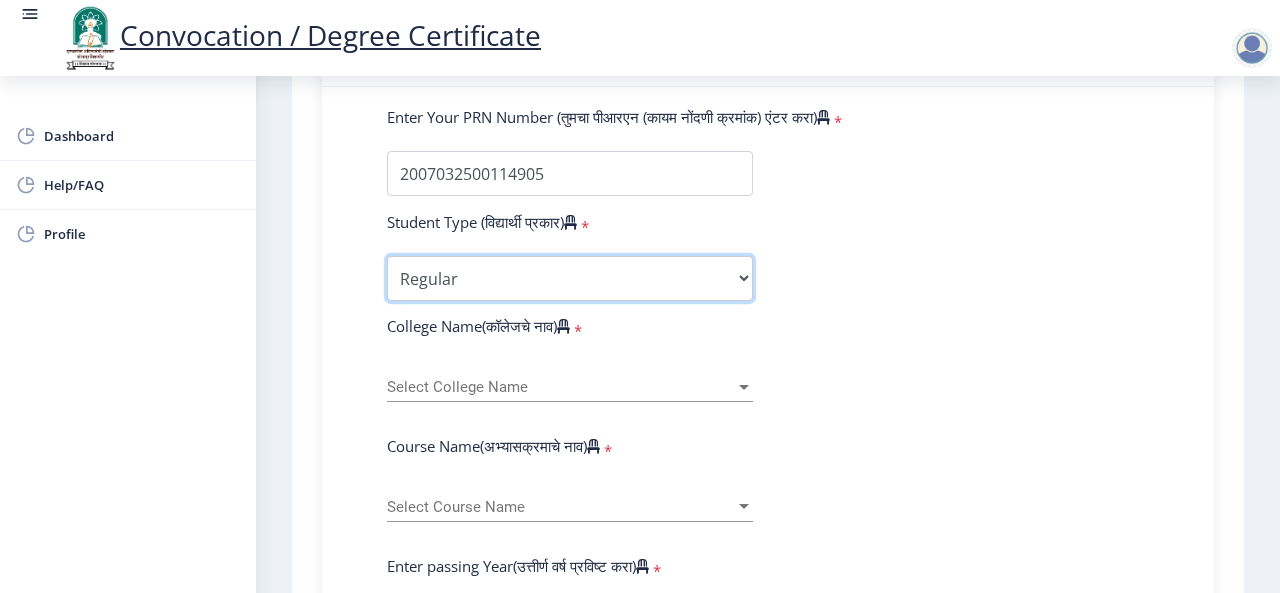 click on "Select Student Type Regular External" at bounding box center [570, 278] 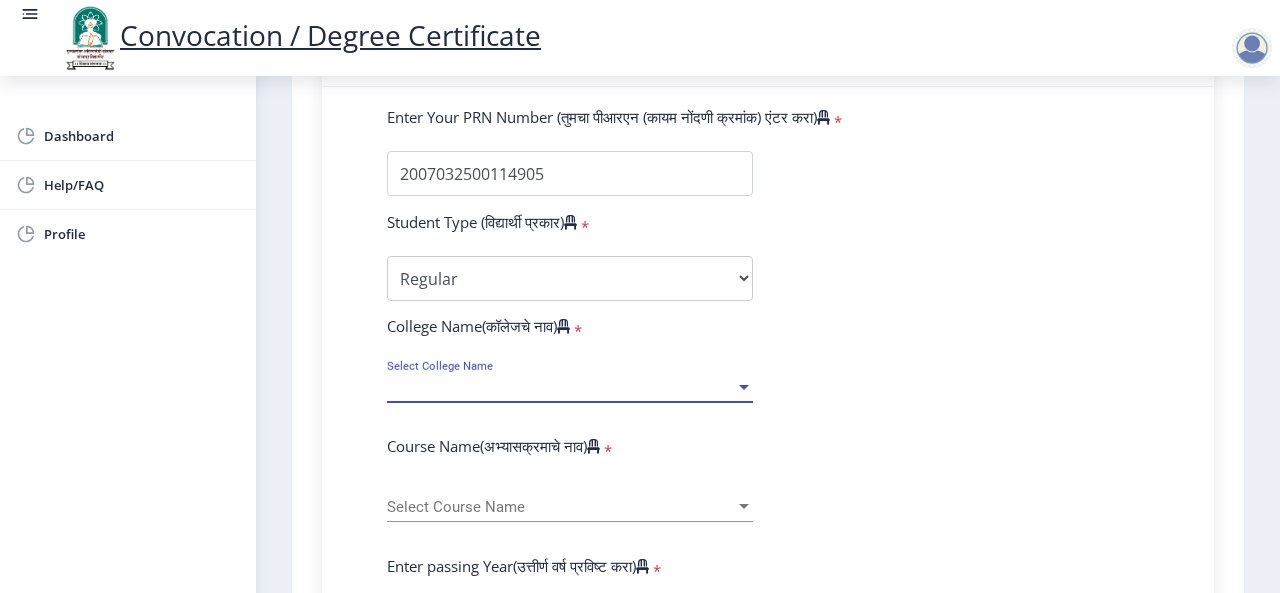 click on "Select College Name" at bounding box center (561, 387) 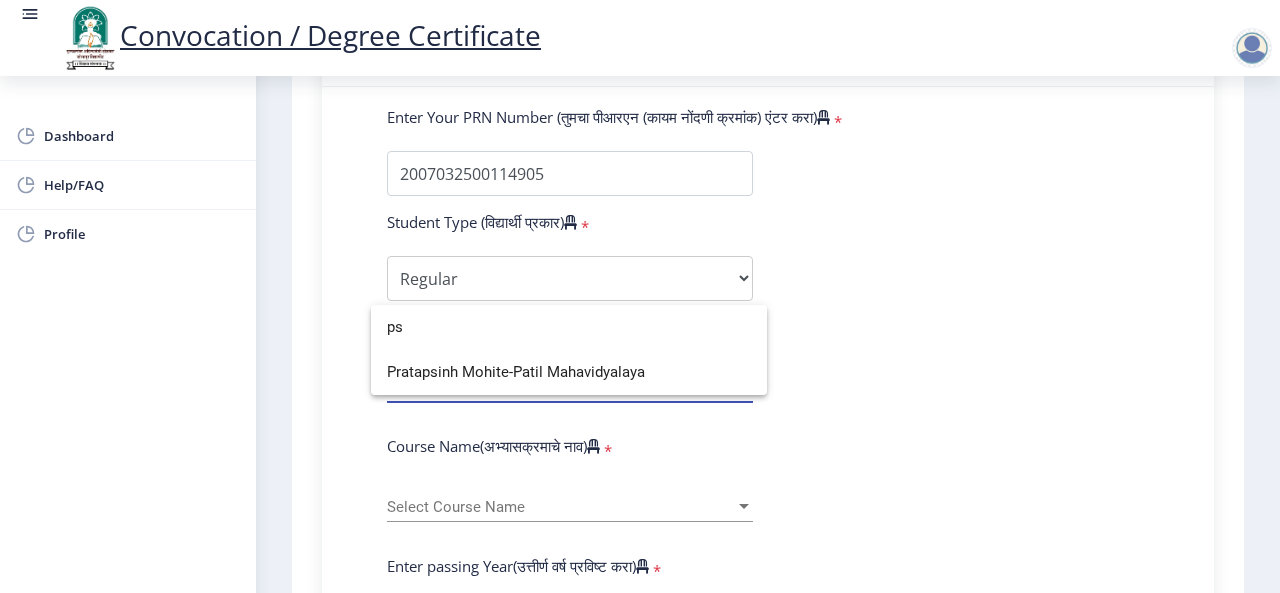 scroll, scrollTop: 0, scrollLeft: 0, axis: both 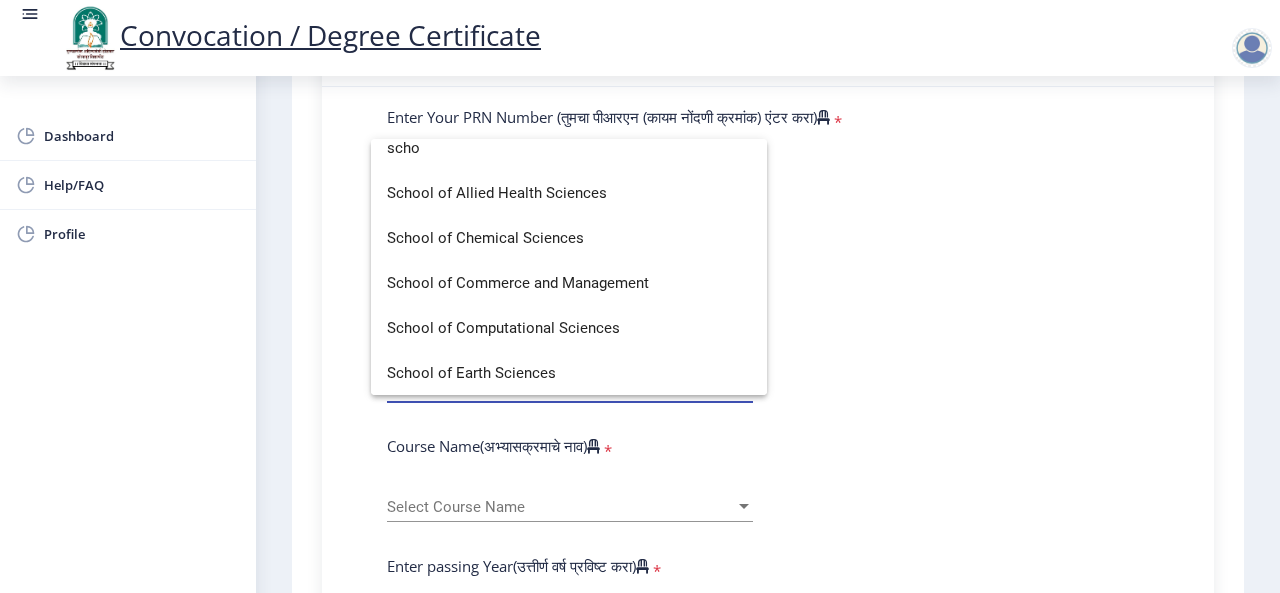 type on "scho" 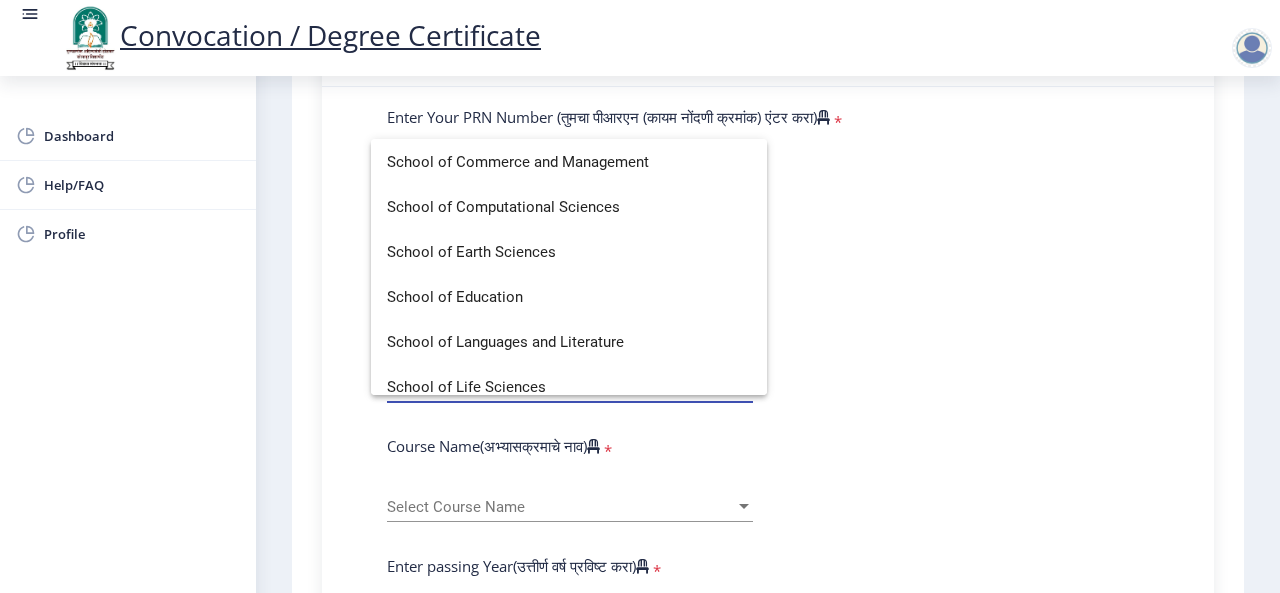scroll, scrollTop: 146, scrollLeft: 0, axis: vertical 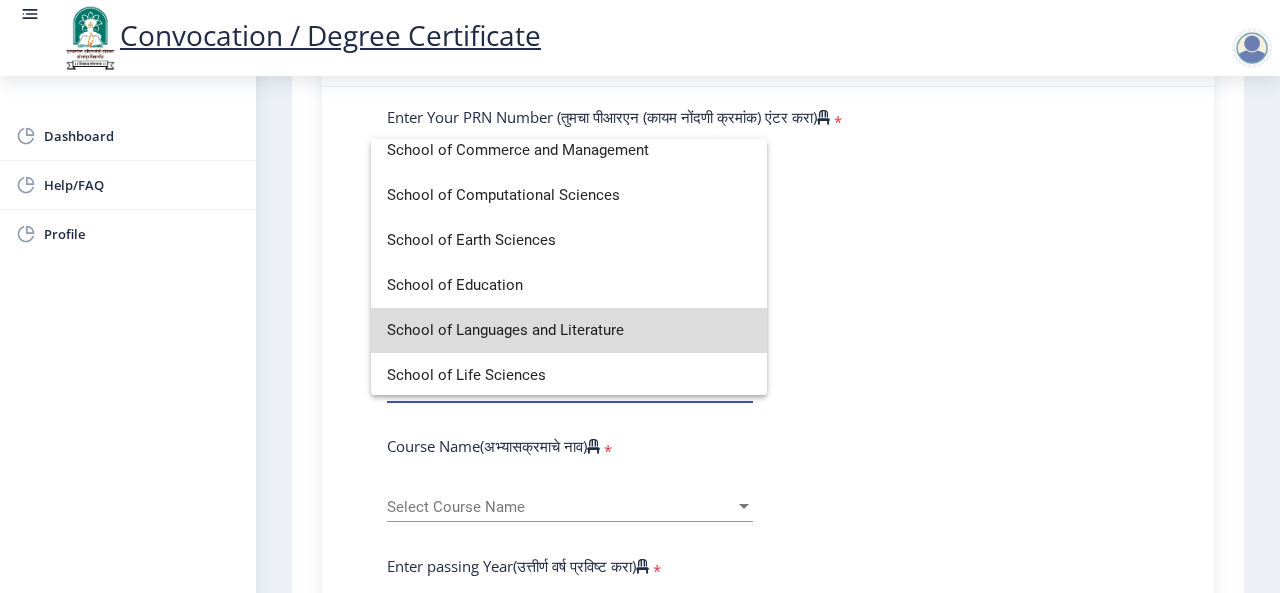 click on "School of Languages and Literature" at bounding box center [569, 330] 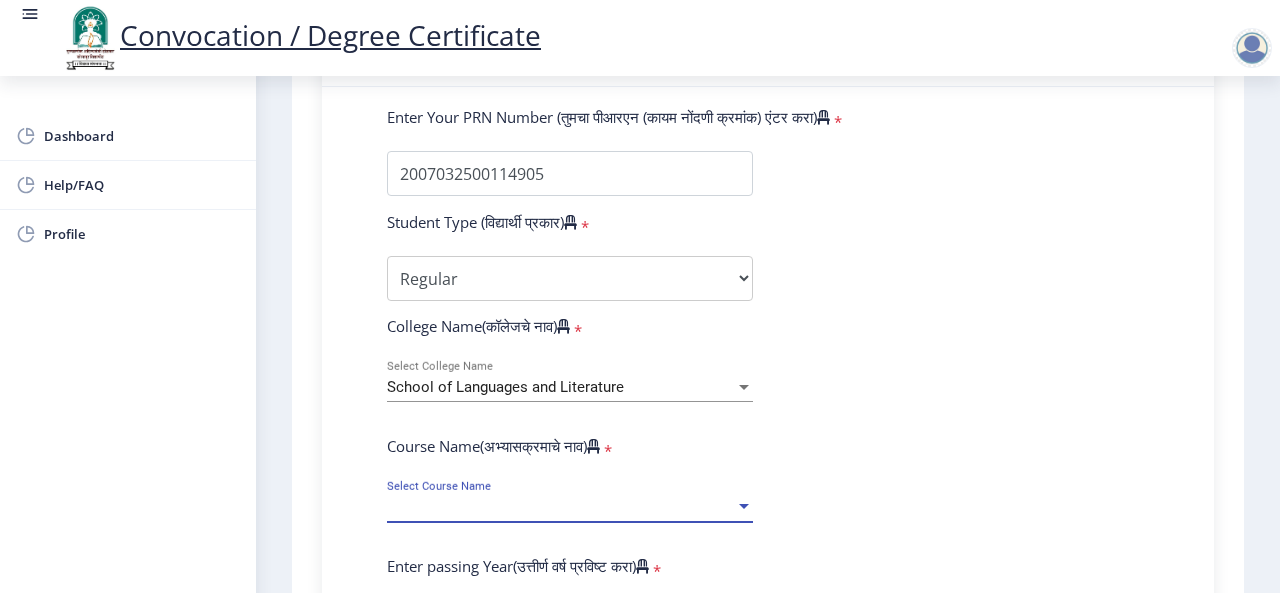 click on "Select Course Name" at bounding box center [561, 507] 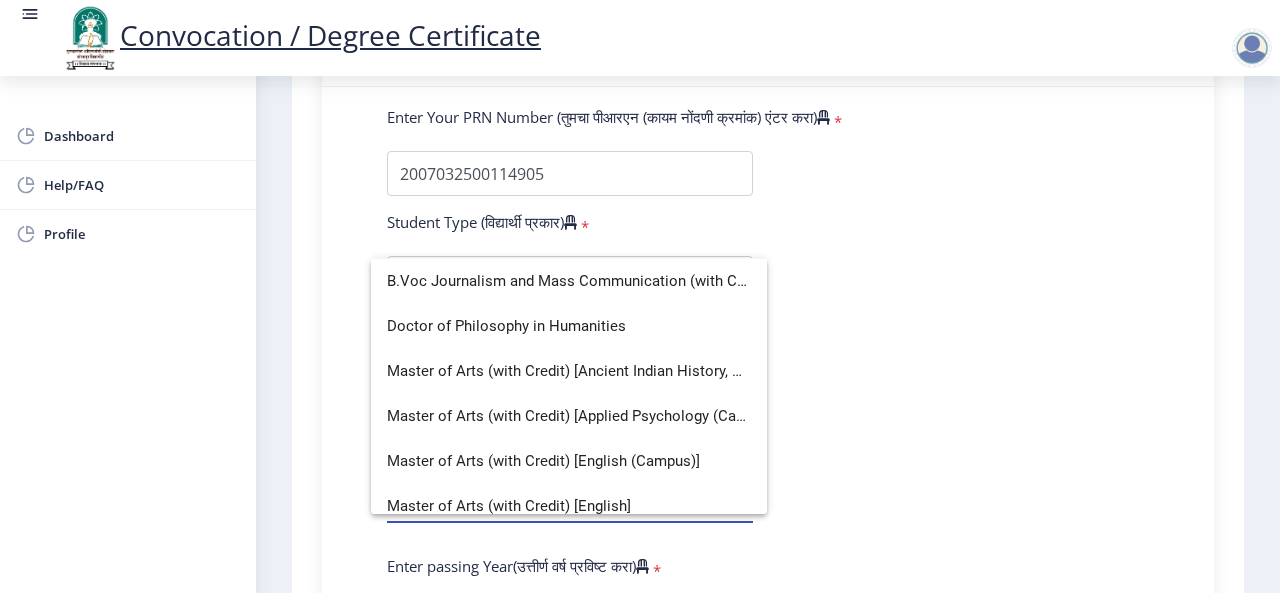 scroll, scrollTop: 56, scrollLeft: 0, axis: vertical 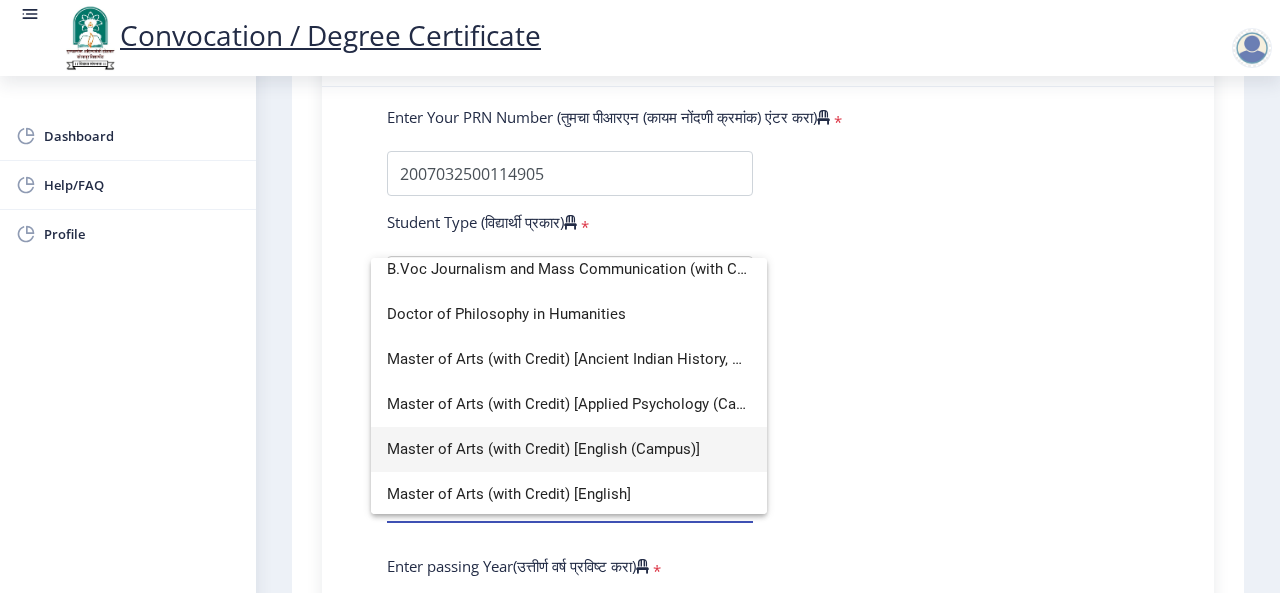 click on "Master of Arts (with Credit) [English (Campus)]" at bounding box center (569, 449) 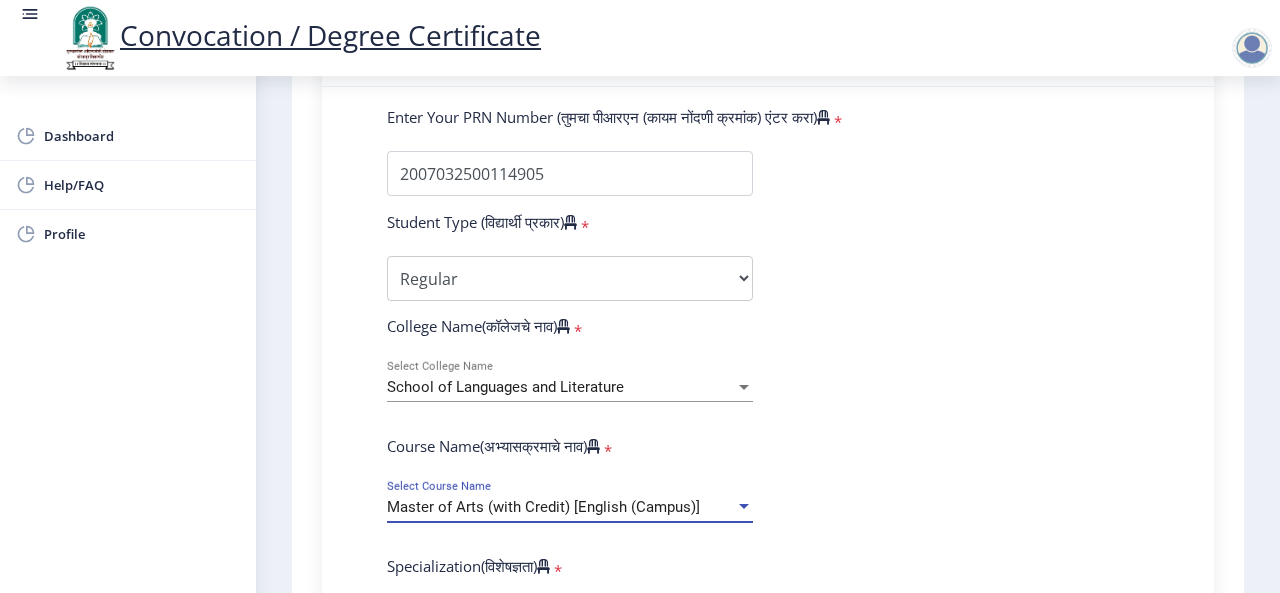 click on "Master of Arts (with Credit) [English (Campus)]" at bounding box center [543, 507] 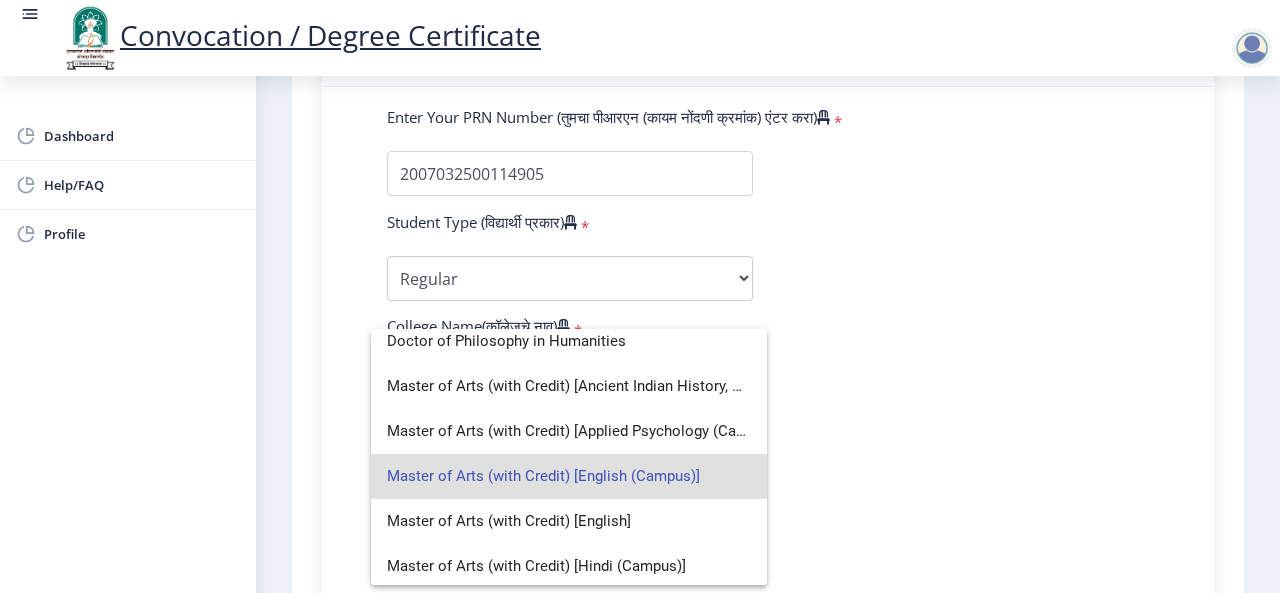 scroll, scrollTop: 120, scrollLeft: 0, axis: vertical 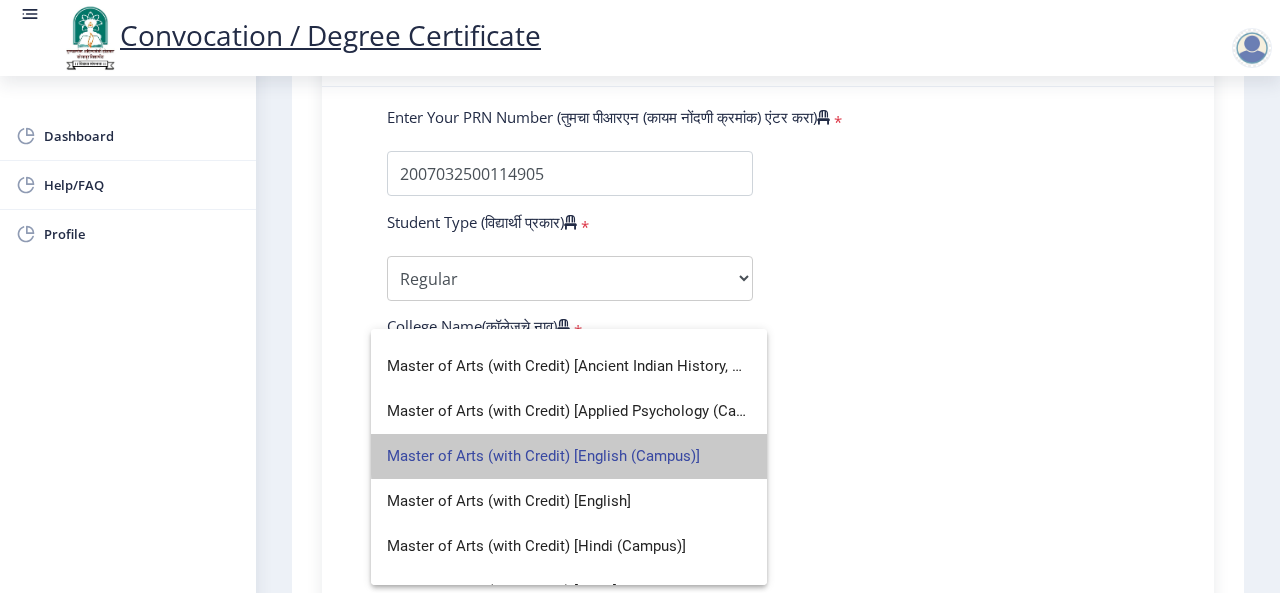 click on "Master of Arts (with Credit) [English (Campus)]" at bounding box center [569, 456] 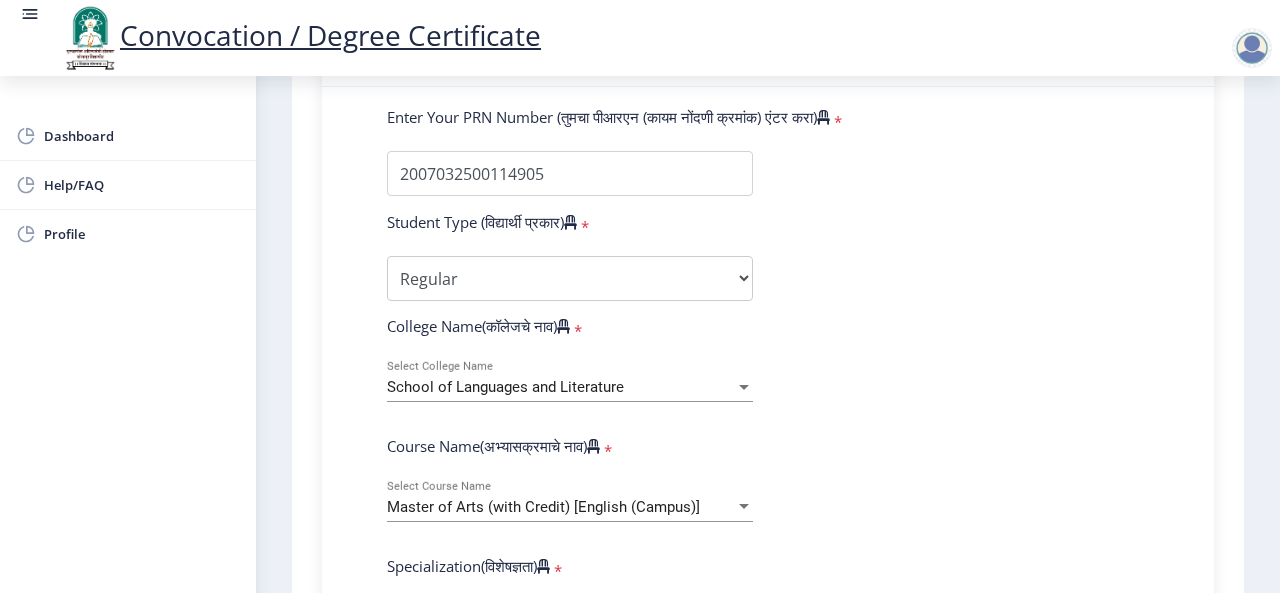 click on "Enter Your PRN Number (तुमचा पीआरएन (कायम नोंदणी क्रमांक) एंटर करा)   * Student Type (विद्यार्थी प्रकार)    * Select Student Type Regular External College Name(कॉलेजचे नाव)   * School of Languages and Literature Select College Name Course Name(अभ्यासक्रमाचे नाव)   * Master of Arts (with Credit) [English (Campus)] Select Course Name  Specialization(विशेषज्ञता)   * Specialization English Hindi Marathi Urdu Ancient Indian History Culture & Archaeology Clinical Psychology Economics History Mass Communication Political Science Rural Development Sanskrit Sociology Applied Economics Kannada Geography Music (Tabla/Pakhavaj) Pali Prakrit Other Enter passing Year(उत्तीर्ण वर्ष प्रविष्ट करा)   *  2025   2024   2023   2022   2021   2020   2019   2018   2017   2016   2015   2014   2013   2012" 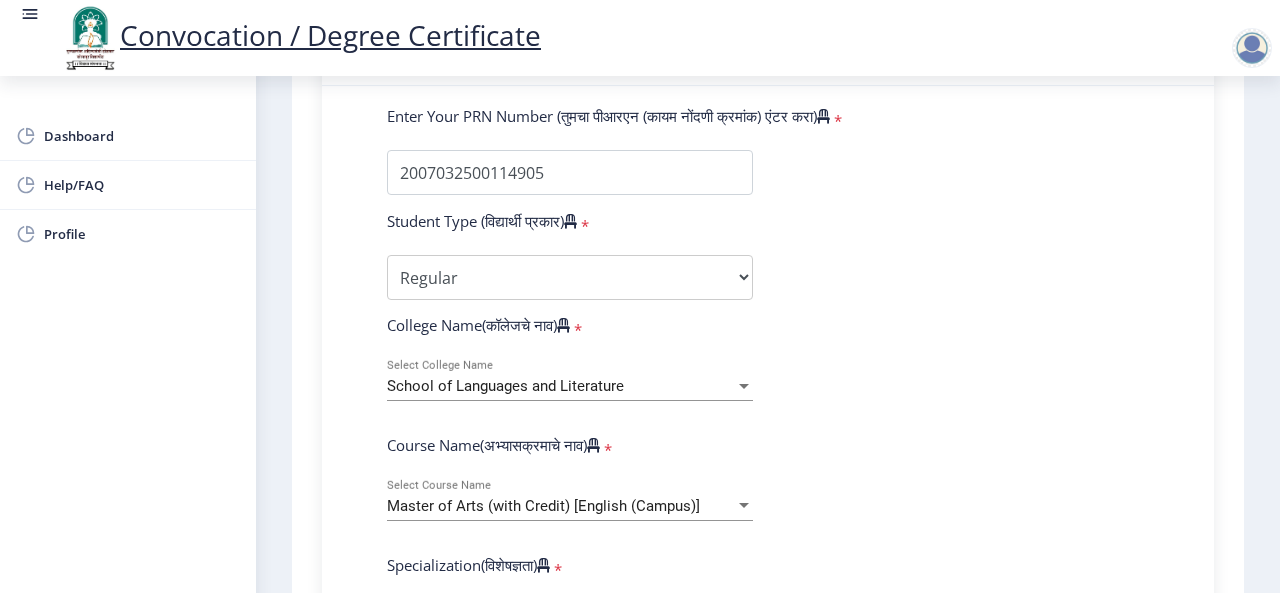 scroll, scrollTop: 518, scrollLeft: 0, axis: vertical 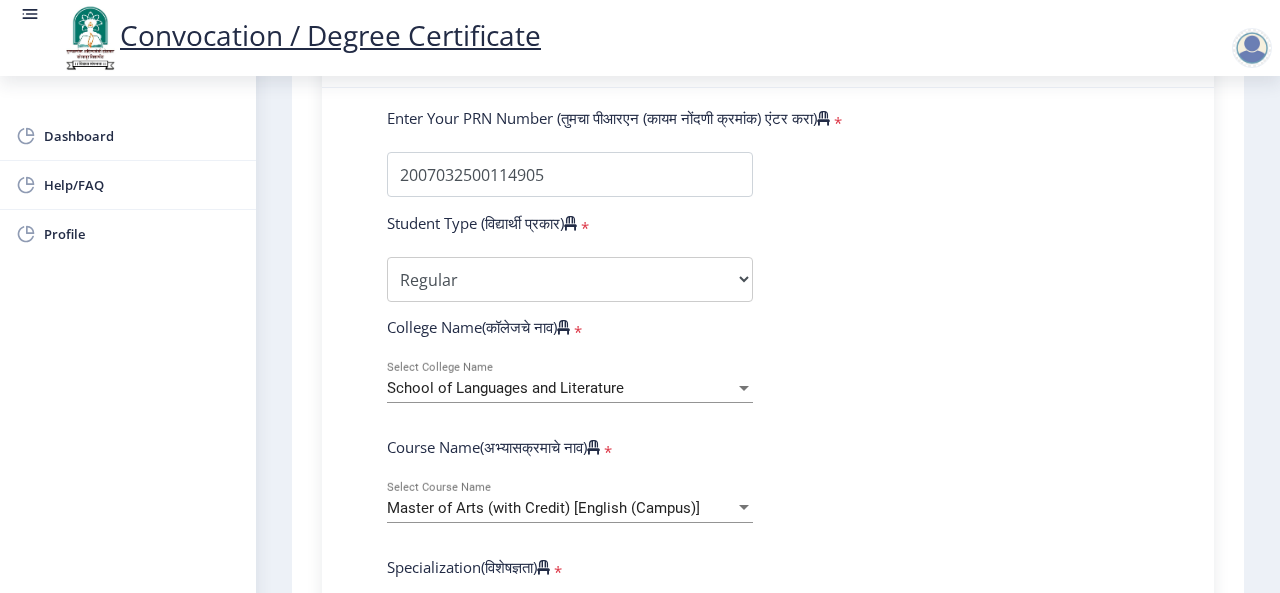 drag, startPoint x: 1257, startPoint y: 292, endPoint x: 863, endPoint y: 425, distance: 415.84253 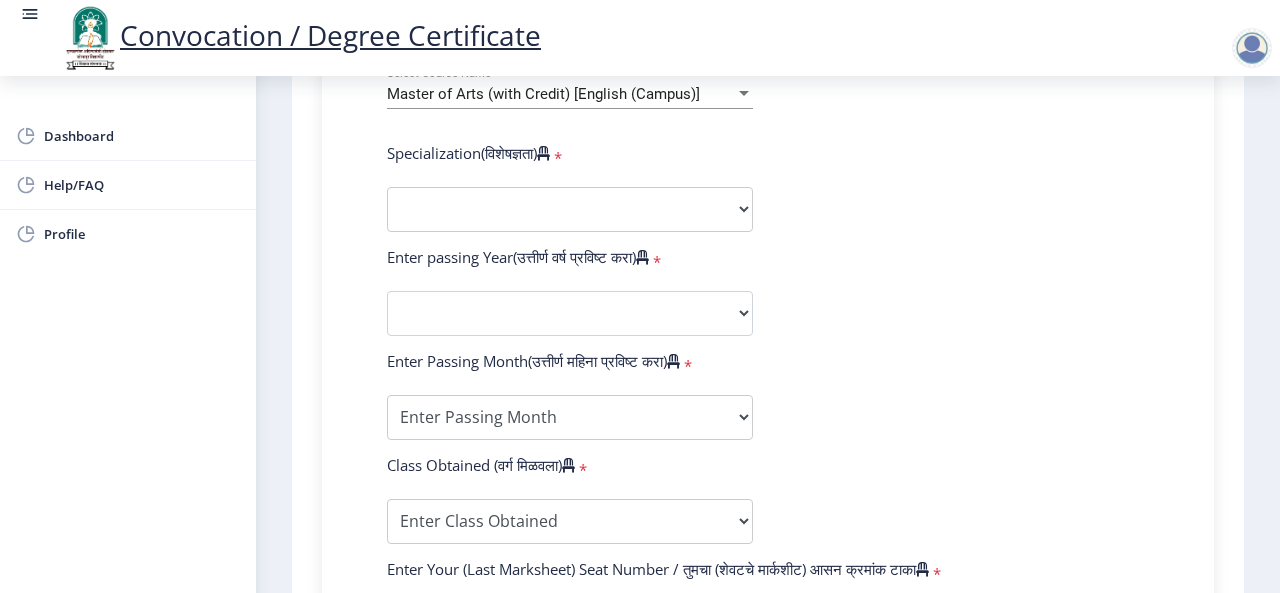 scroll, scrollTop: 1037, scrollLeft: 0, axis: vertical 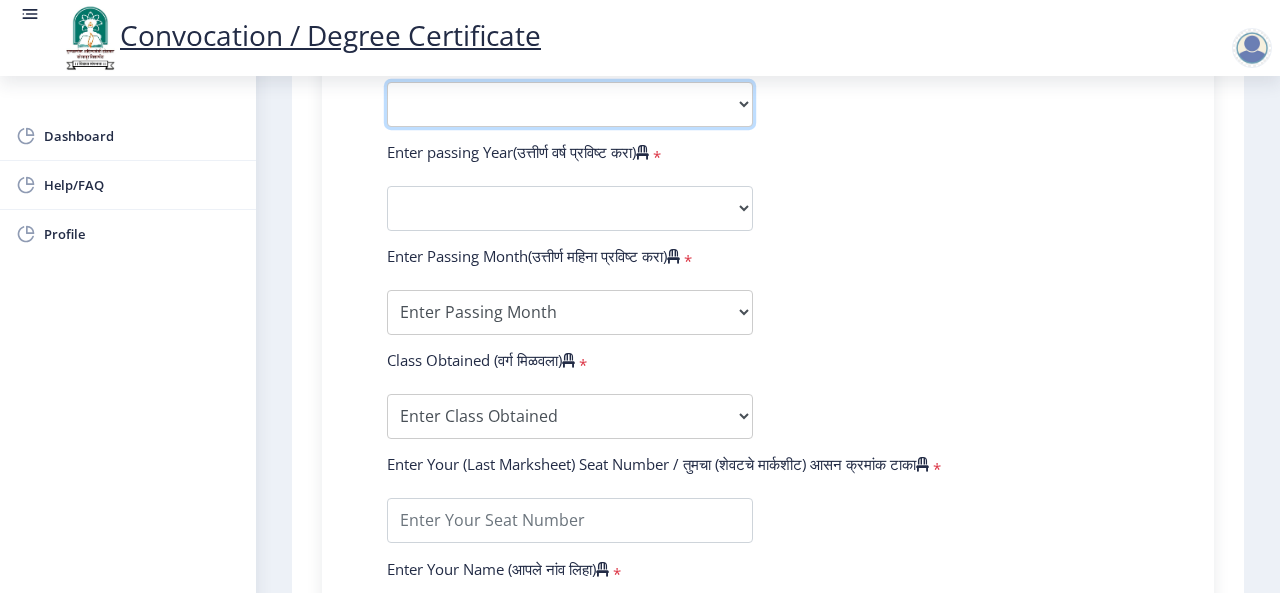 click on "Specialization English Hindi Marathi Urdu Ancient Indian History Culture & Archaeology Clinical Psychology Economics History Mass Communication Political Science Rural Development Sanskrit Sociology Applied Economics Kannada Geography Music (Tabla/Pakhavaj) Pali Prakrit Other" at bounding box center (570, 104) 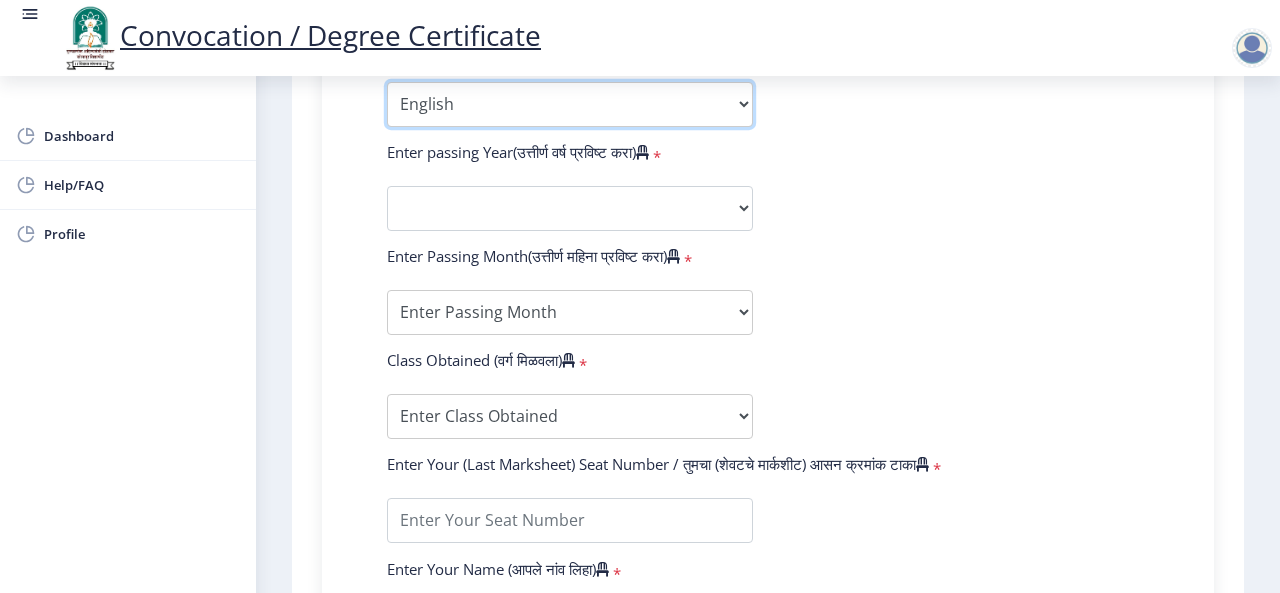 click on "Specialization English Hindi Marathi Urdu Ancient Indian History Culture & Archaeology Clinical Psychology Economics History Mass Communication Political Science Rural Development Sanskrit Sociology Applied Economics Kannada Geography Music (Tabla/Pakhavaj) Pali Prakrit Other" at bounding box center [570, 104] 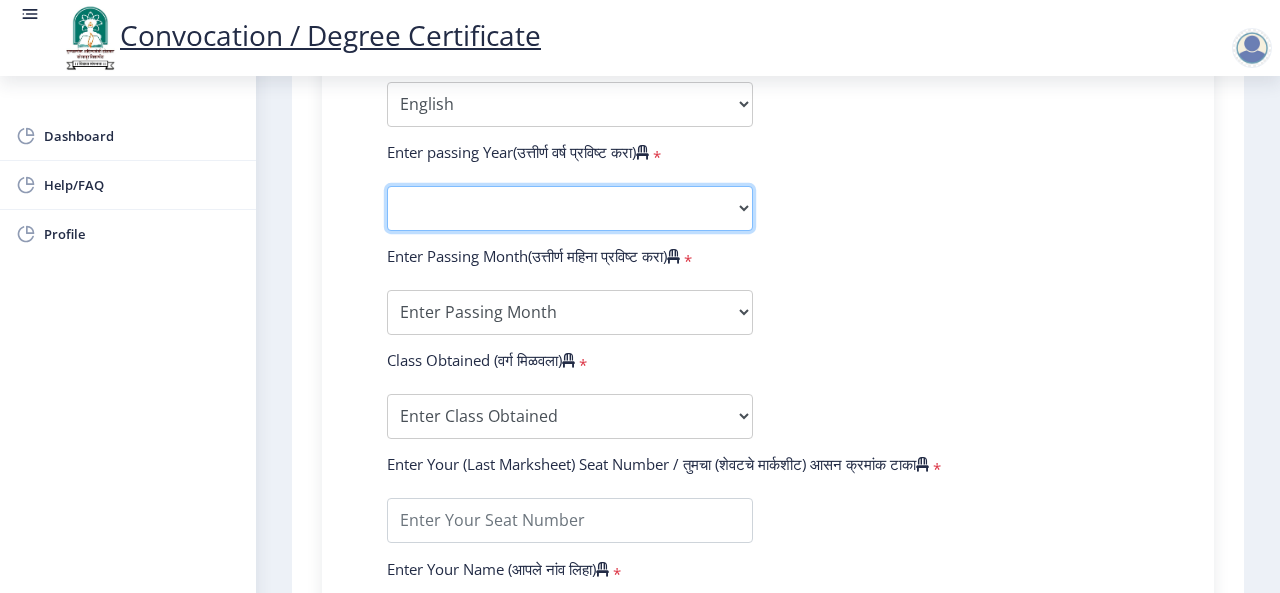 click on "2025   2024   2023   2022   2021   2020   2019   2018   2017   2016   2015   2014   2013   2012   2011   2010   2009   2008   2007   2006   2005   2004   2003   2002   2001   2000   1999   1998   1997   1996   1995   1994   1993   1992   1991   1990   1989   1988   1987   1986   1985   1984   1983   1982   1981   1980   1979   1978   1977   1976" 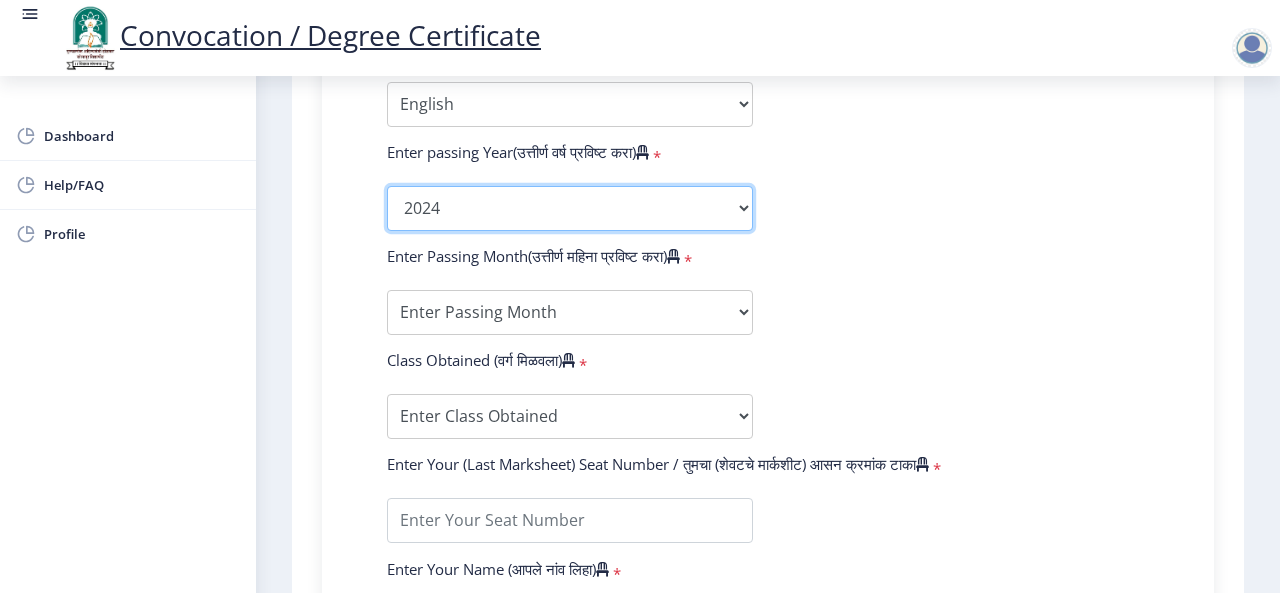 click on "2025   2024   2023   2022   2021   2020   2019   2018   2017   2016   2015   2014   2013   2012   2011   2010   2009   2008   2007   2006   2005   2004   2003   2002   2001   2000   1999   1998   1997   1996   1995   1994   1993   1992   1991   1990   1989   1988   1987   1986   1985   1984   1983   1982   1981   1980   1979   1978   1977   1976" 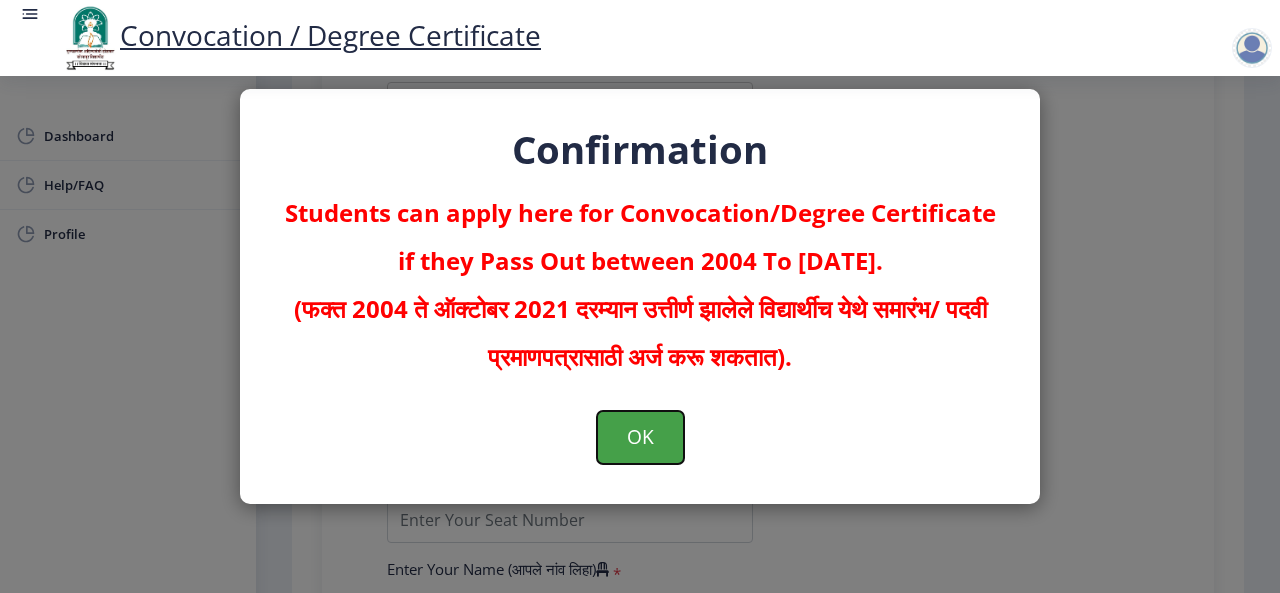 click on "OK" 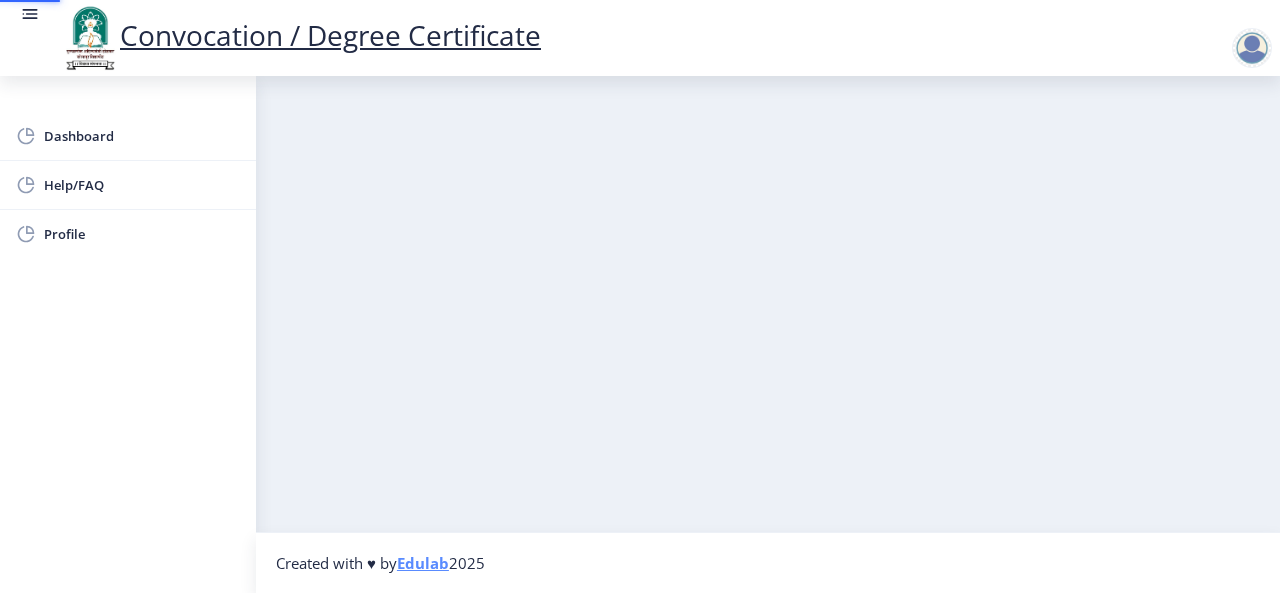 scroll, scrollTop: 0, scrollLeft: 0, axis: both 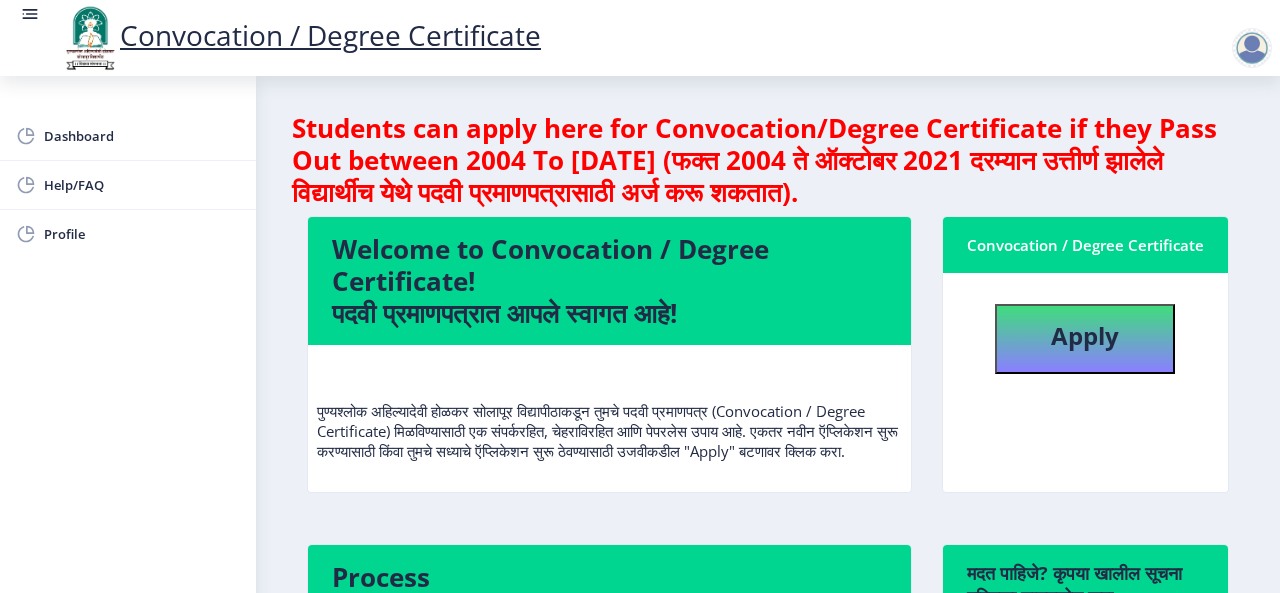 click 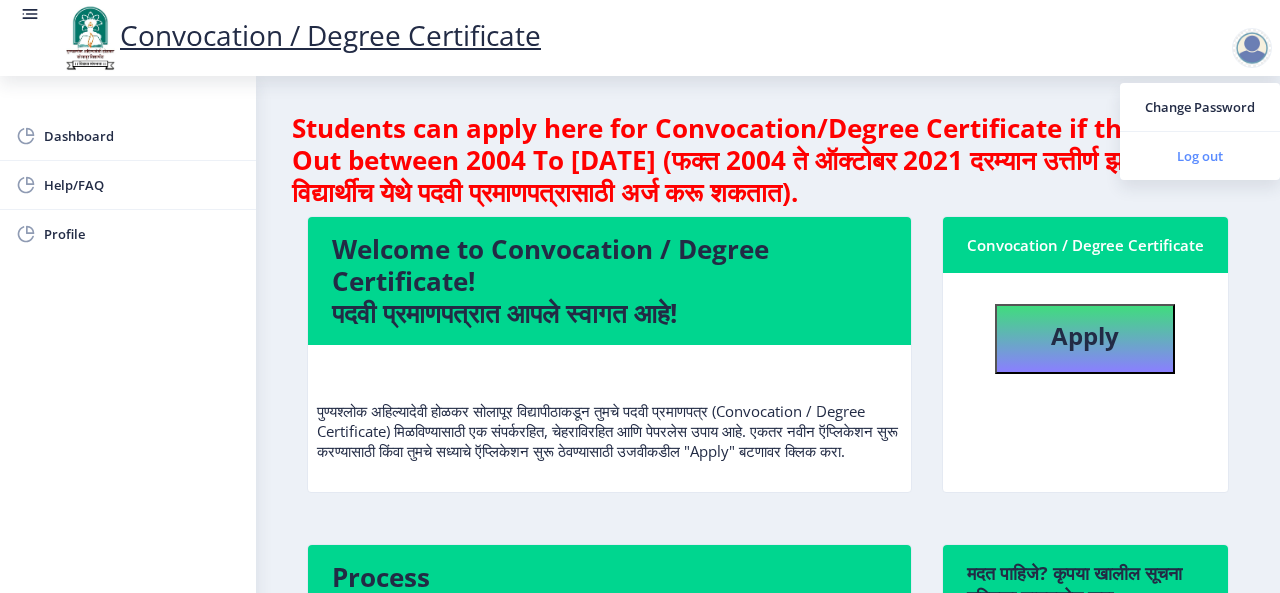 click on "Log out" at bounding box center (1200, 156) 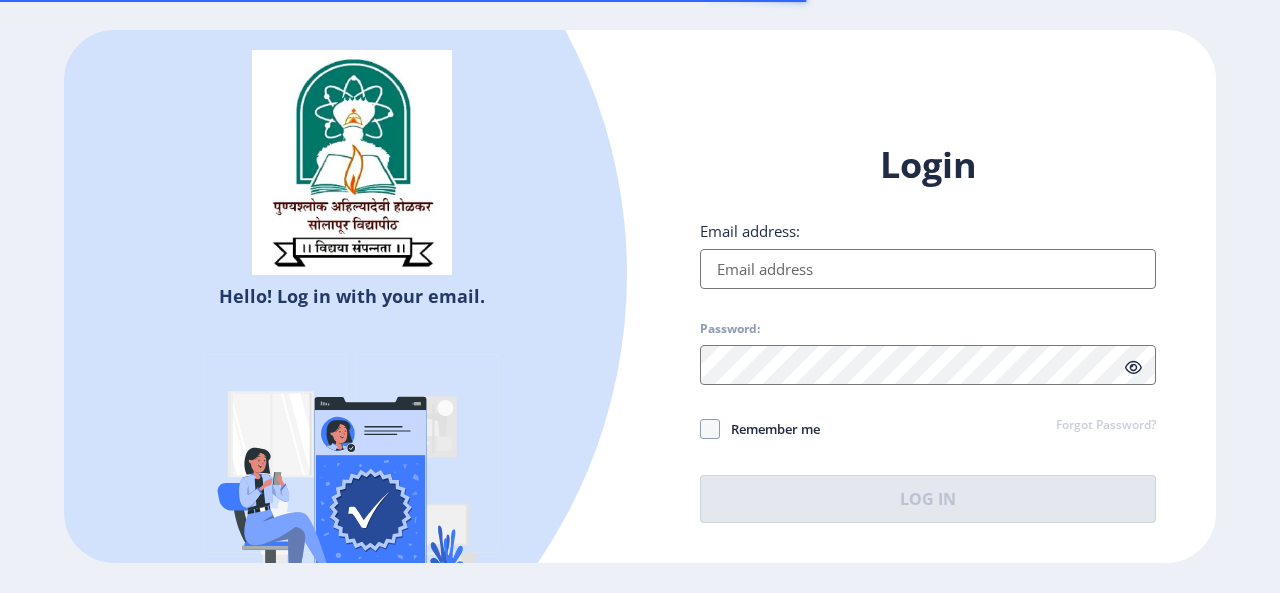 type on "[EMAIL_ADDRESS][DOMAIN_NAME]" 